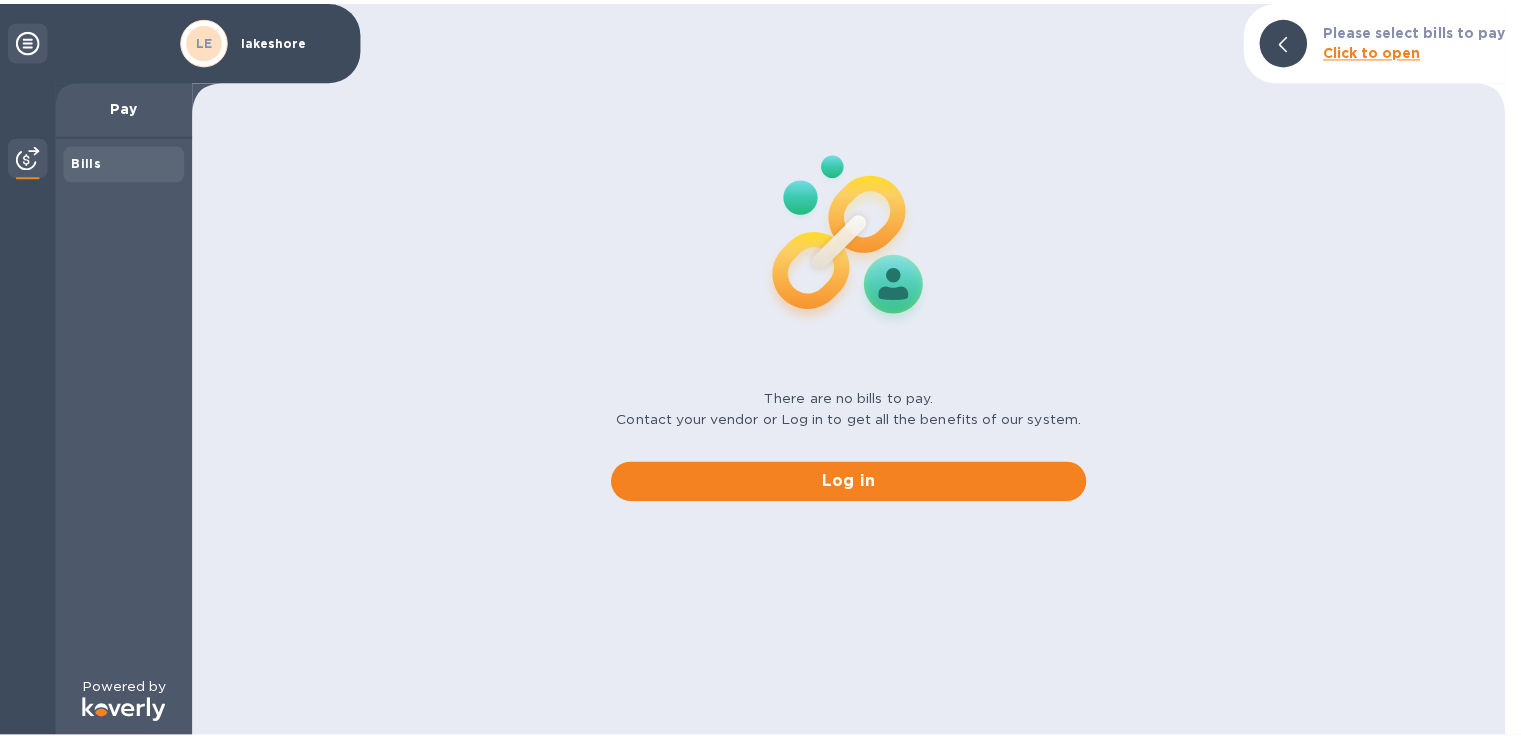 scroll, scrollTop: 0, scrollLeft: 0, axis: both 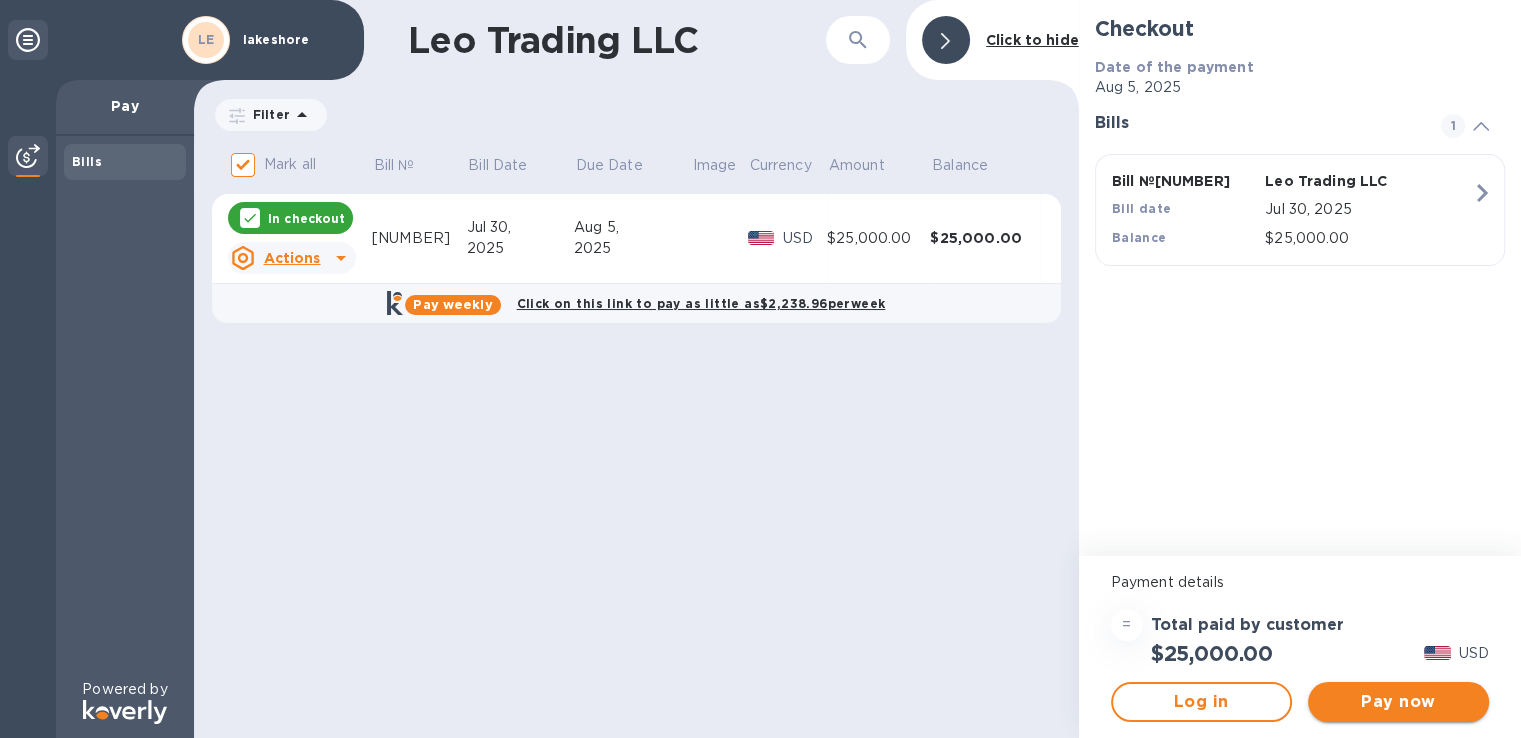 click on "Pay now" at bounding box center (1398, 702) 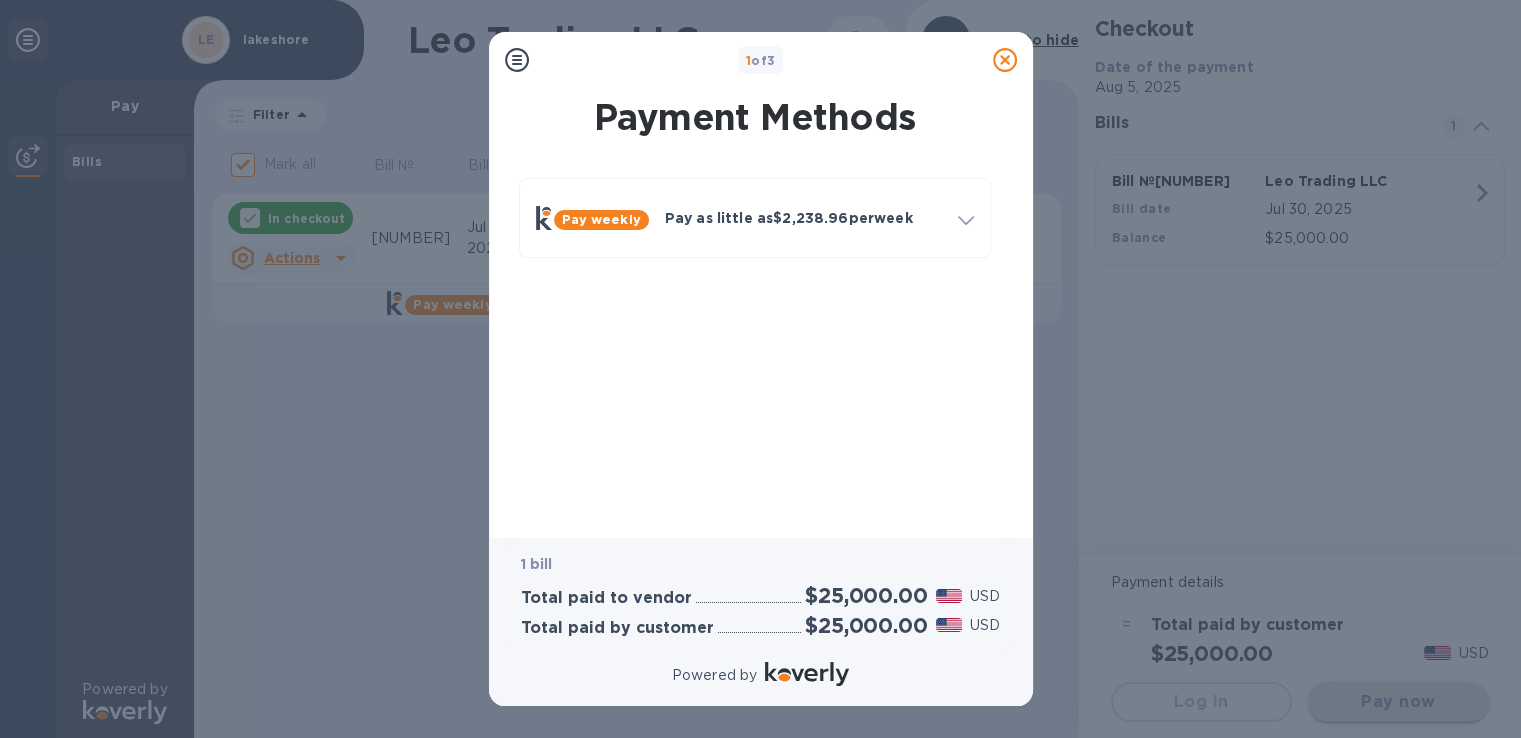 scroll, scrollTop: 0, scrollLeft: 0, axis: both 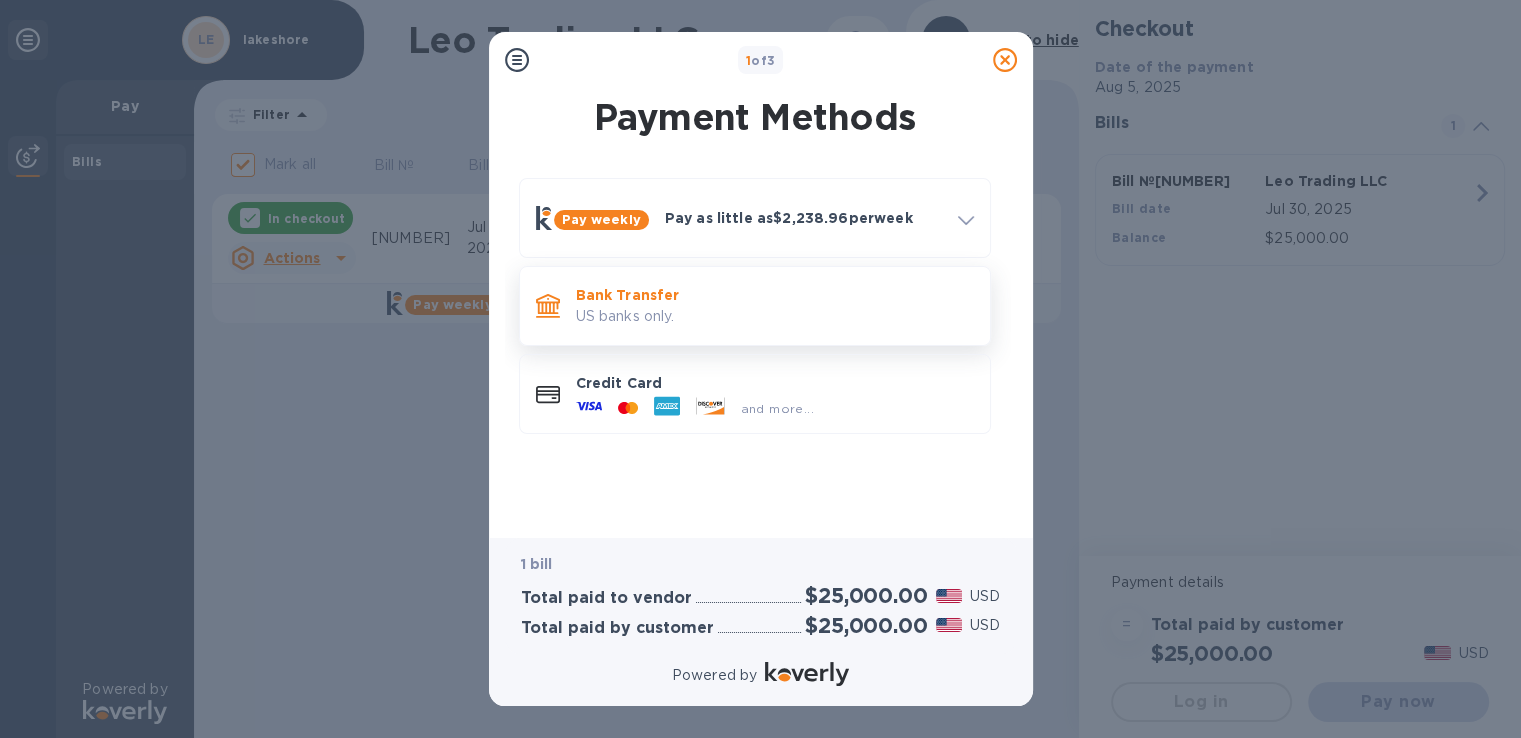 click on "US banks only." at bounding box center [775, 316] 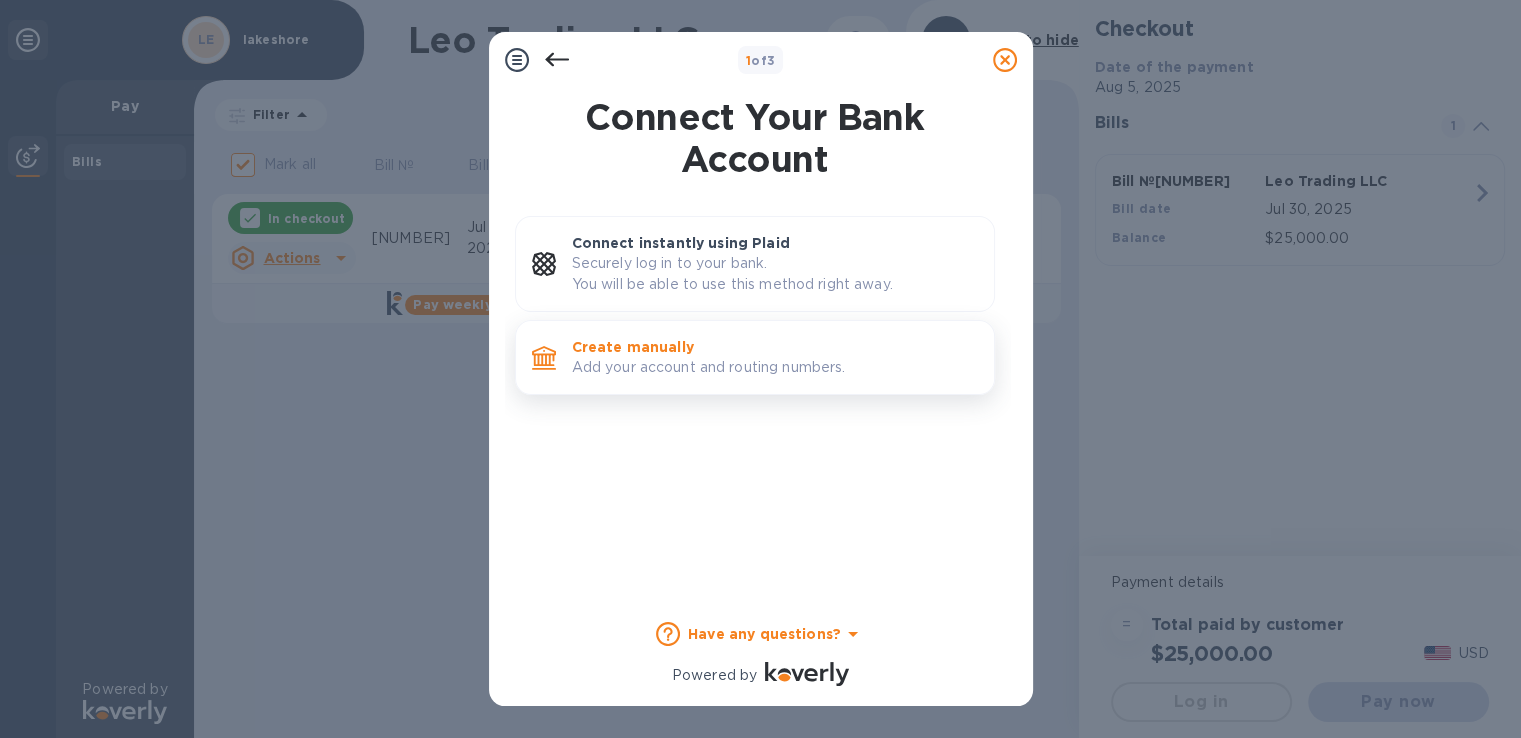click on "Create manually" at bounding box center [775, 347] 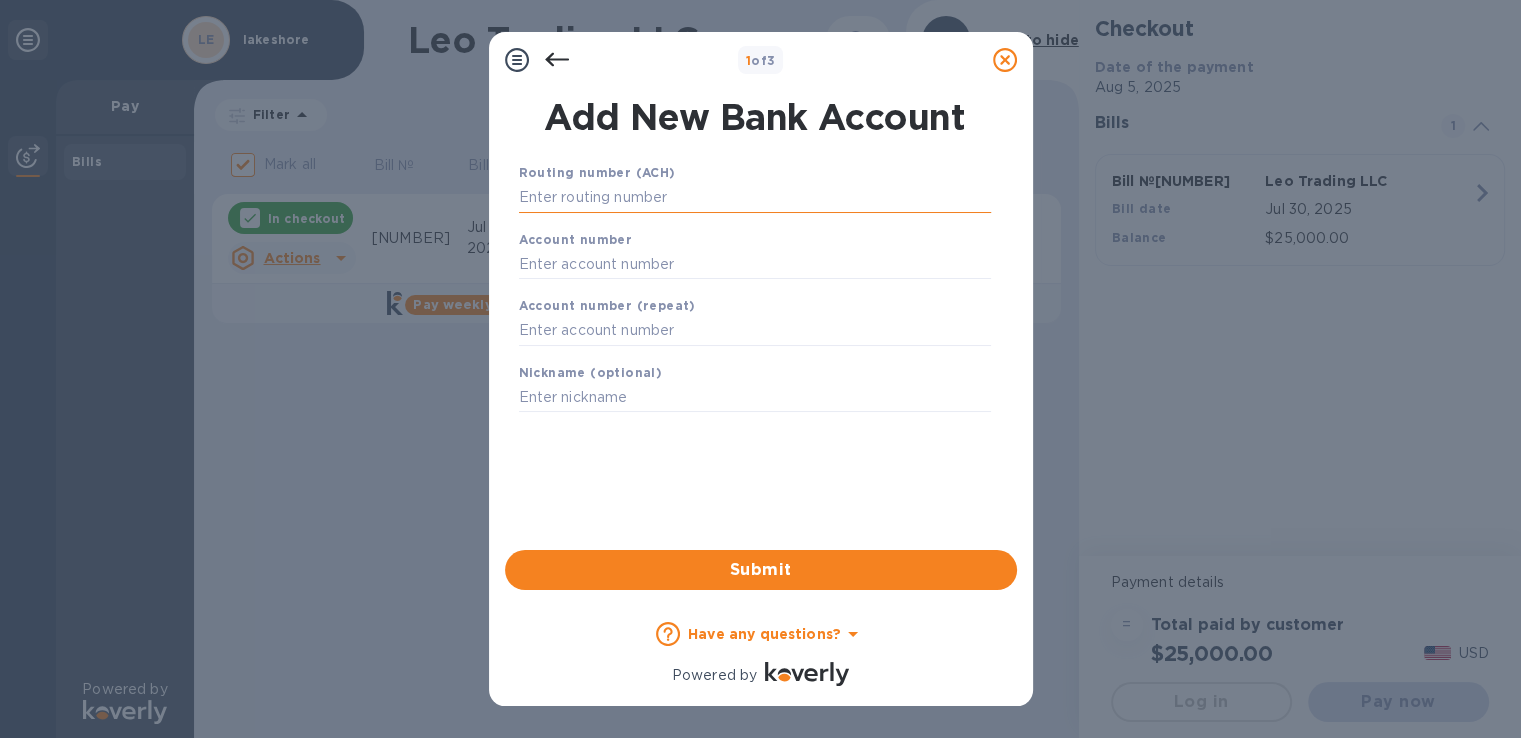click at bounding box center (755, 198) 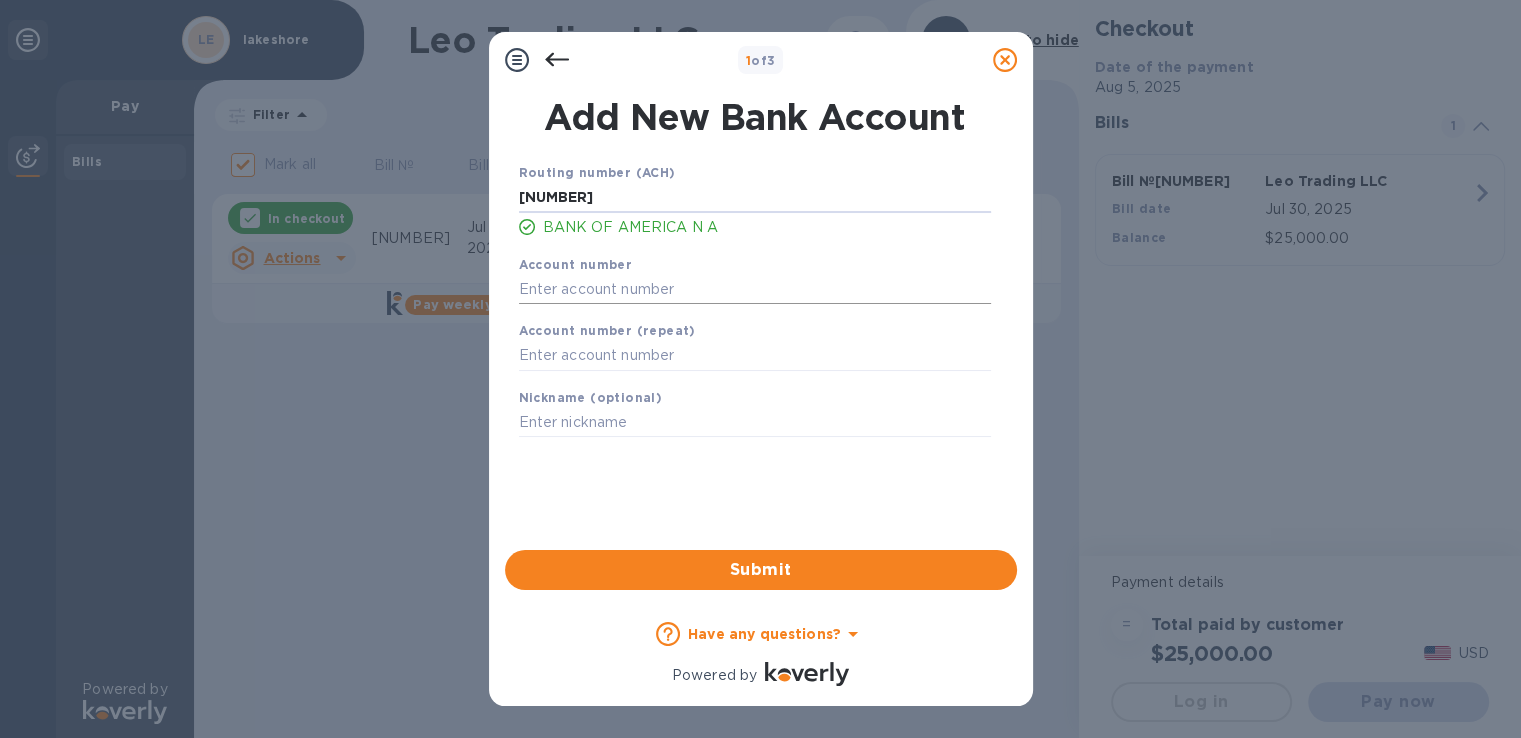 type on "[NUMBER]" 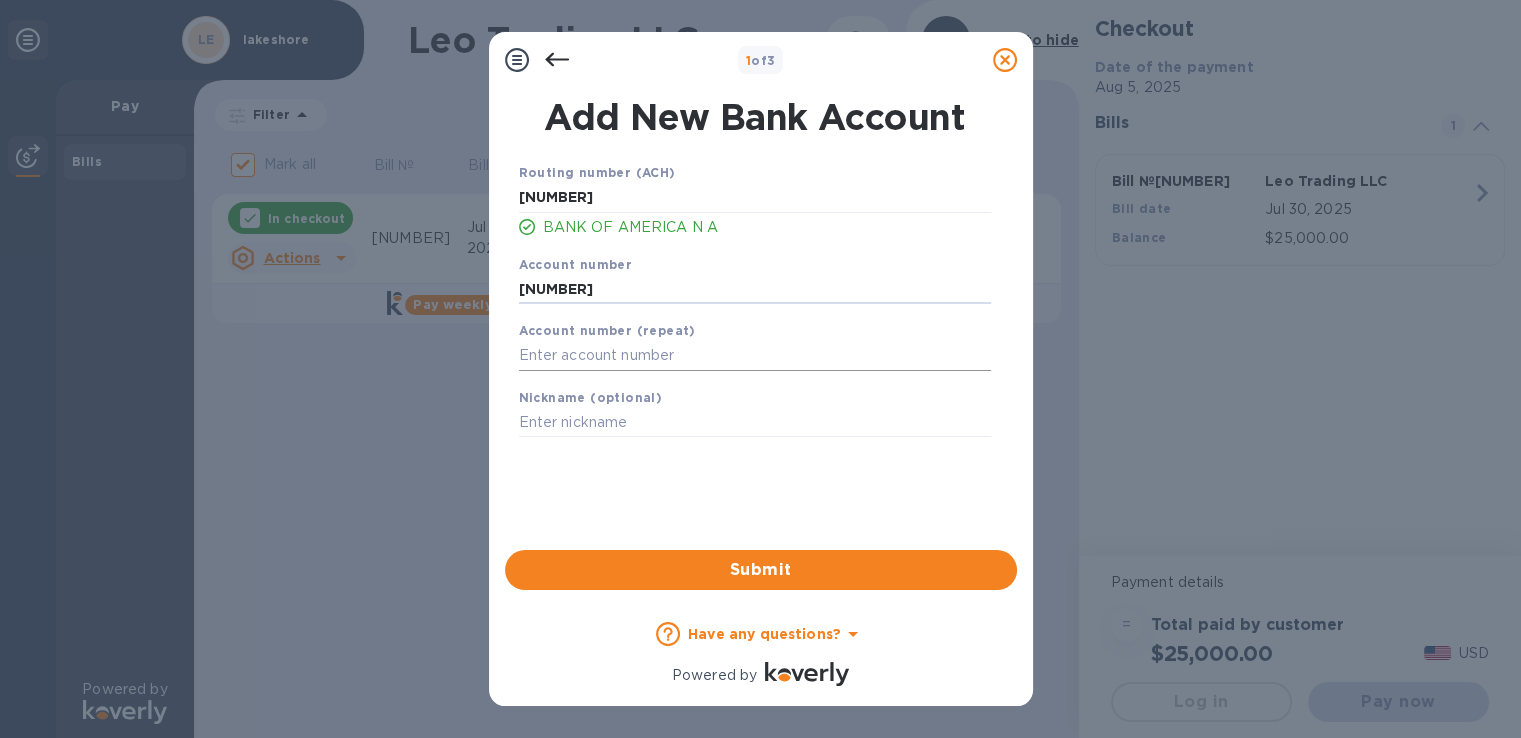 type on "[NUMBER]" 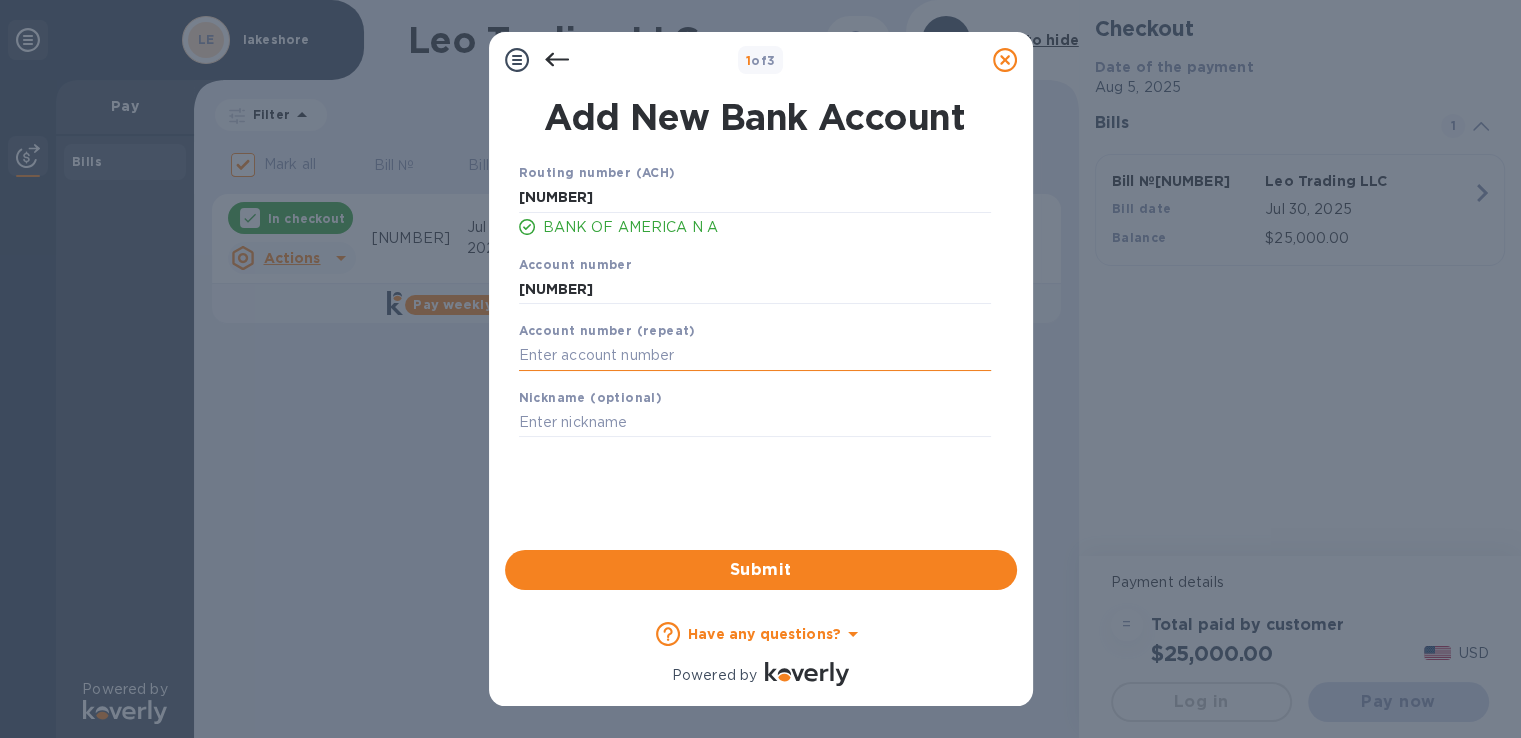 click at bounding box center (755, 356) 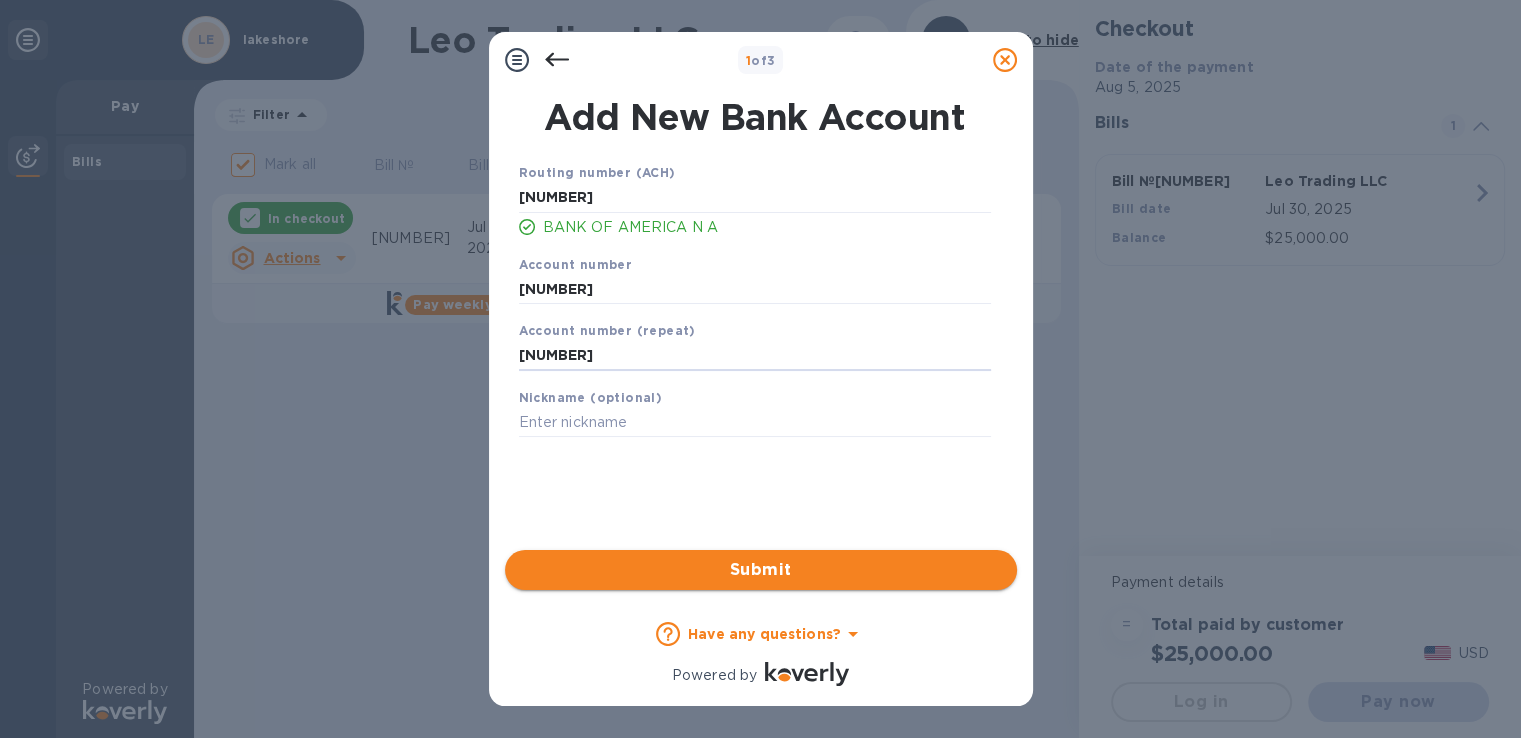 type on "[NUMBER]" 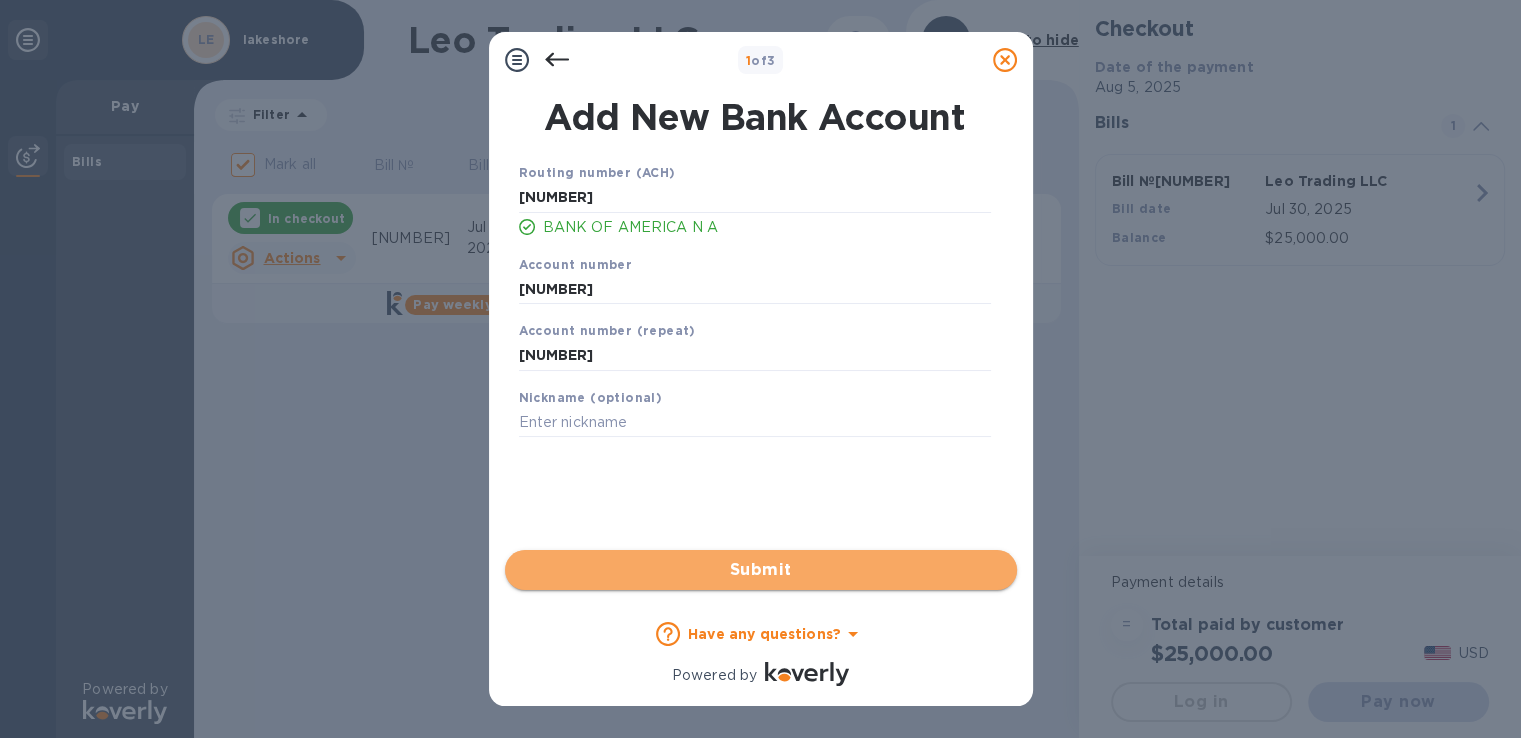 click on "Submit" at bounding box center (761, 570) 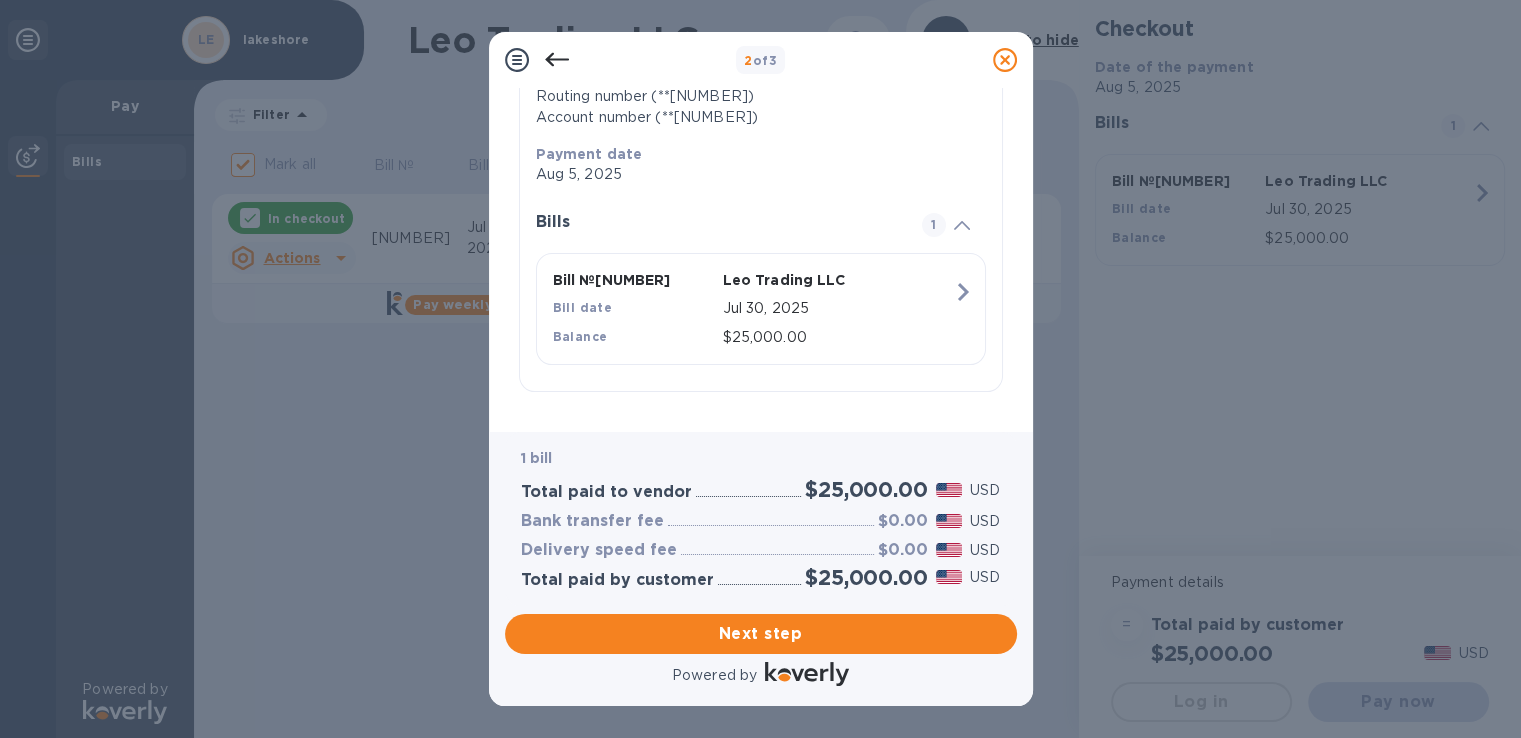scroll, scrollTop: 0, scrollLeft: 0, axis: both 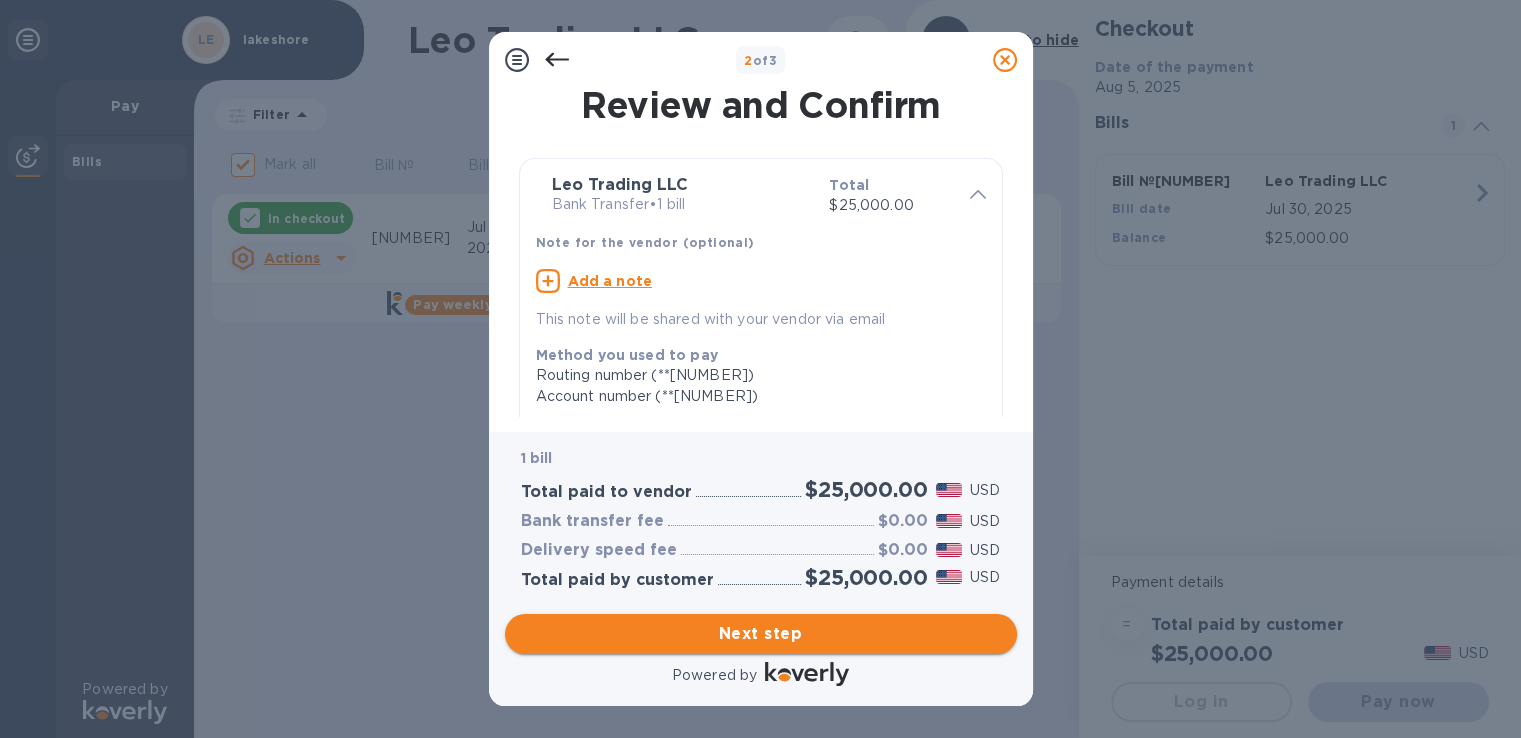click on "Next step" at bounding box center [761, 634] 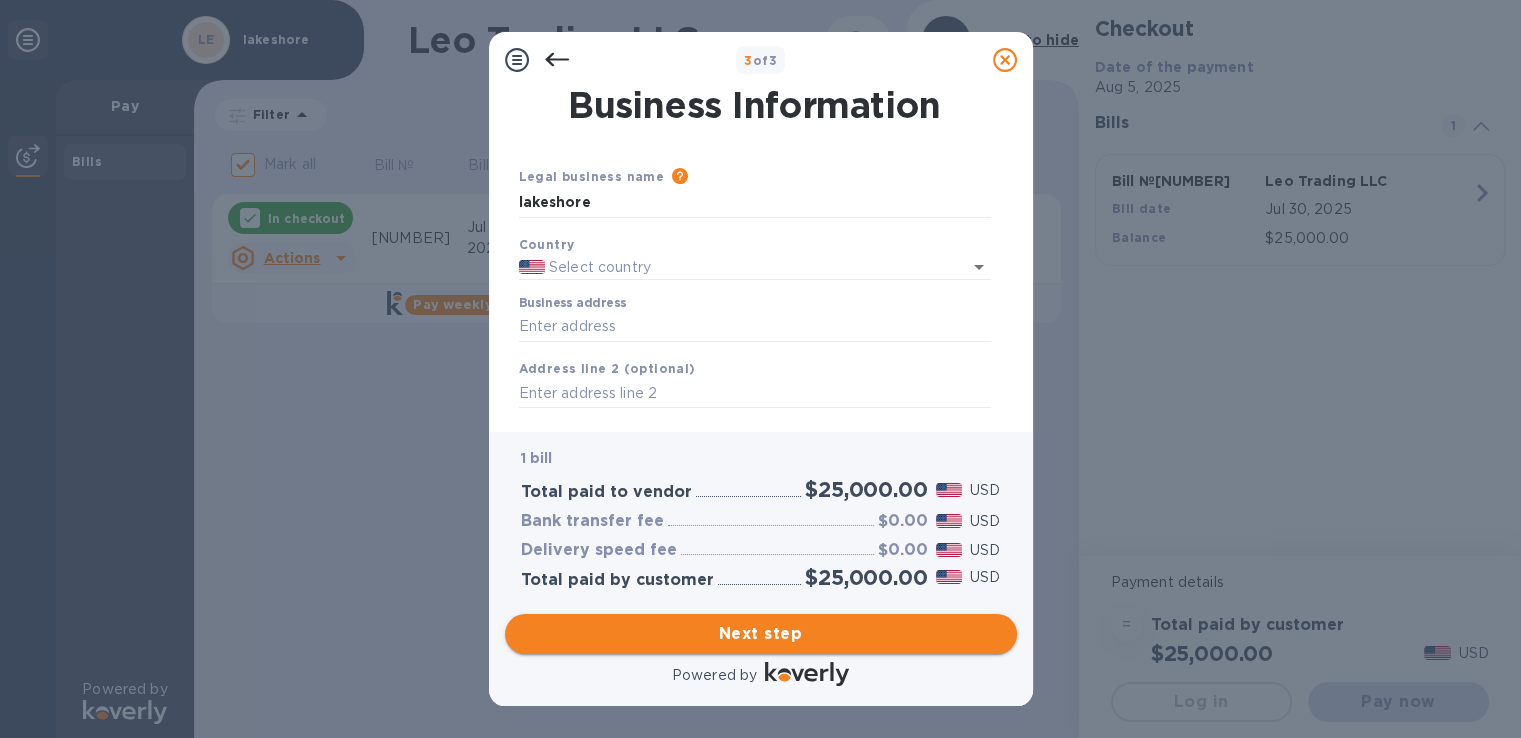 type on "United States" 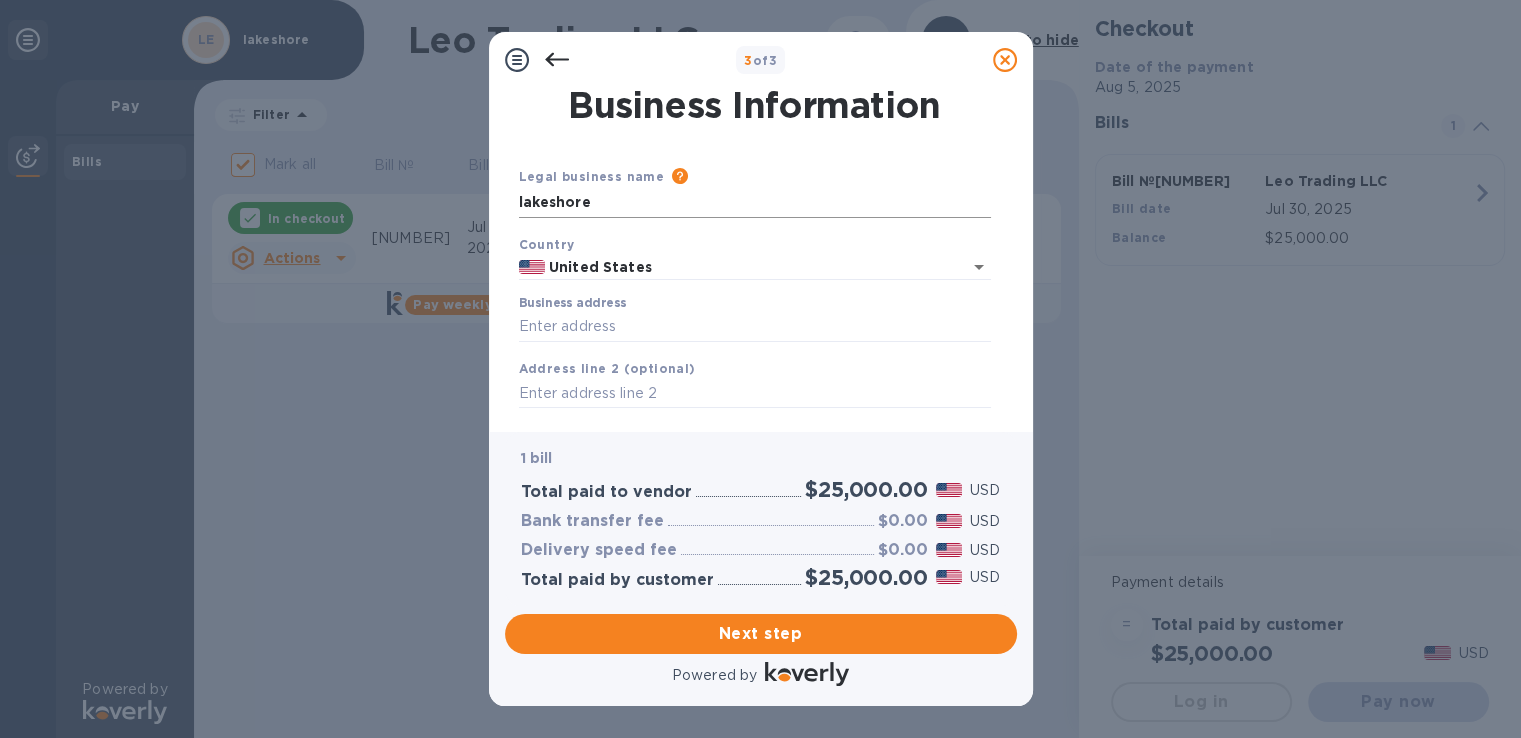 click on "lakeshore" at bounding box center [755, 203] 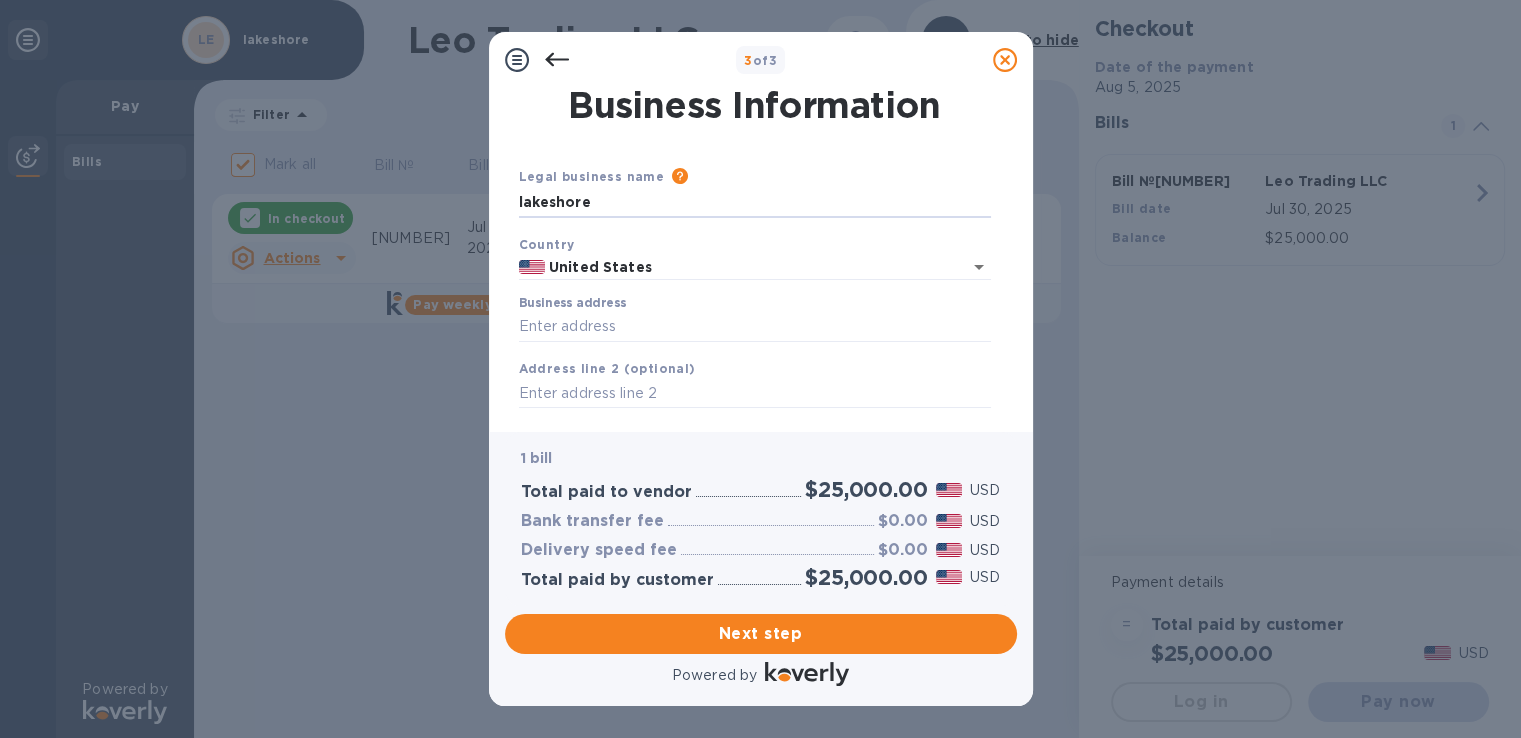 click on "Legal business name Please provide the legal name that appears on your SS-4 form issued by the IRS when the company was formed. lakeshore" at bounding box center [755, 192] 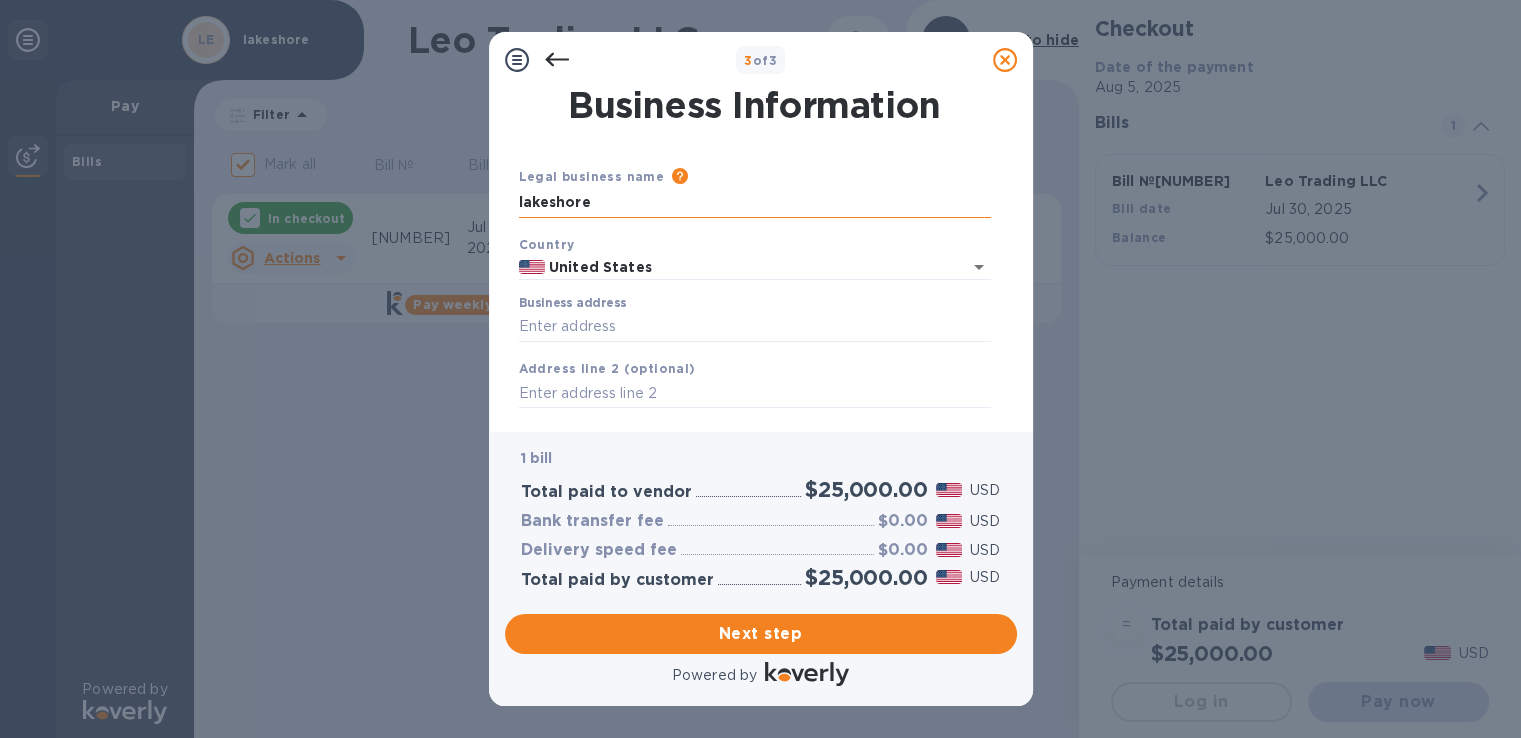 click on "lakeshore" at bounding box center [755, 203] 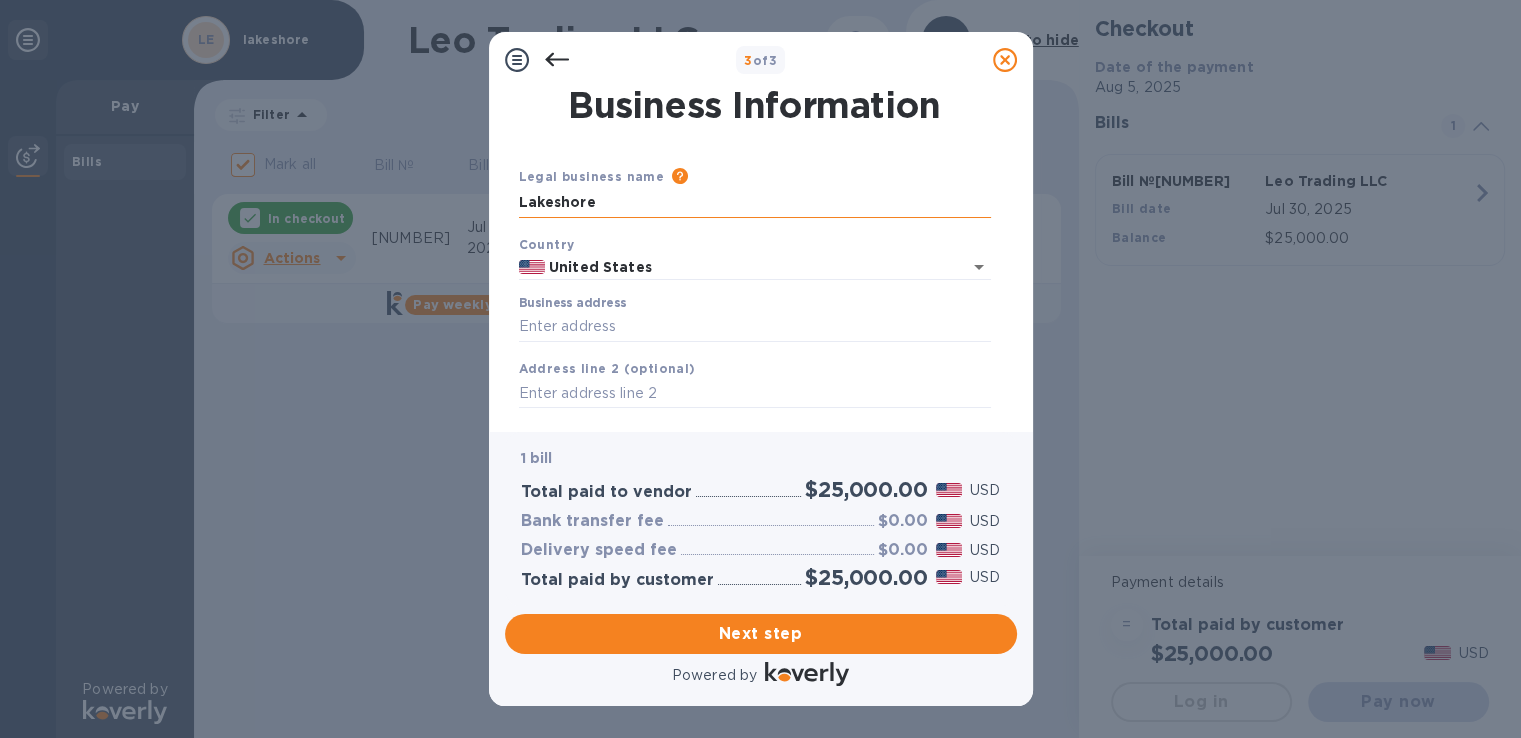 click on "Lakeshore" at bounding box center (755, 203) 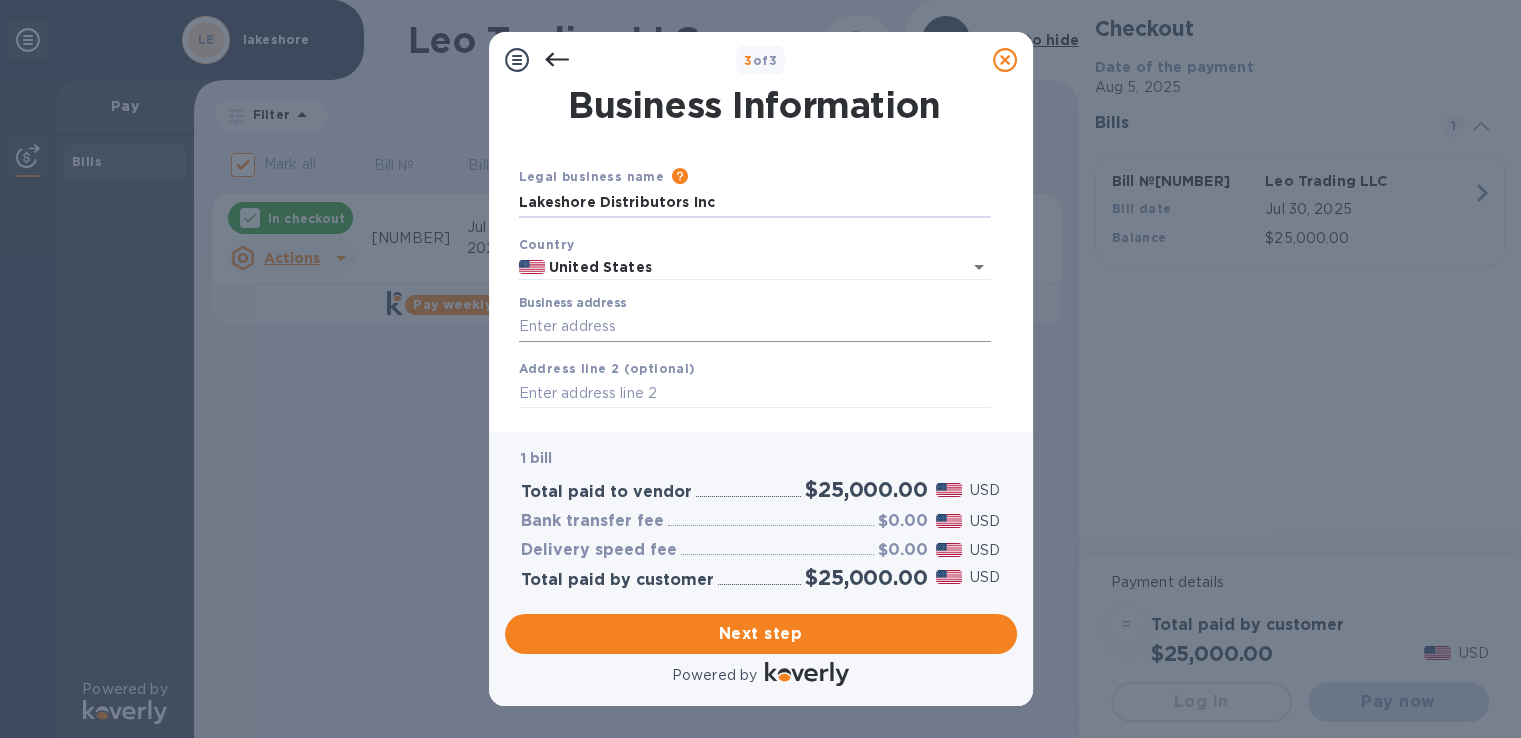 type on "Lakeshore Distributors Inc" 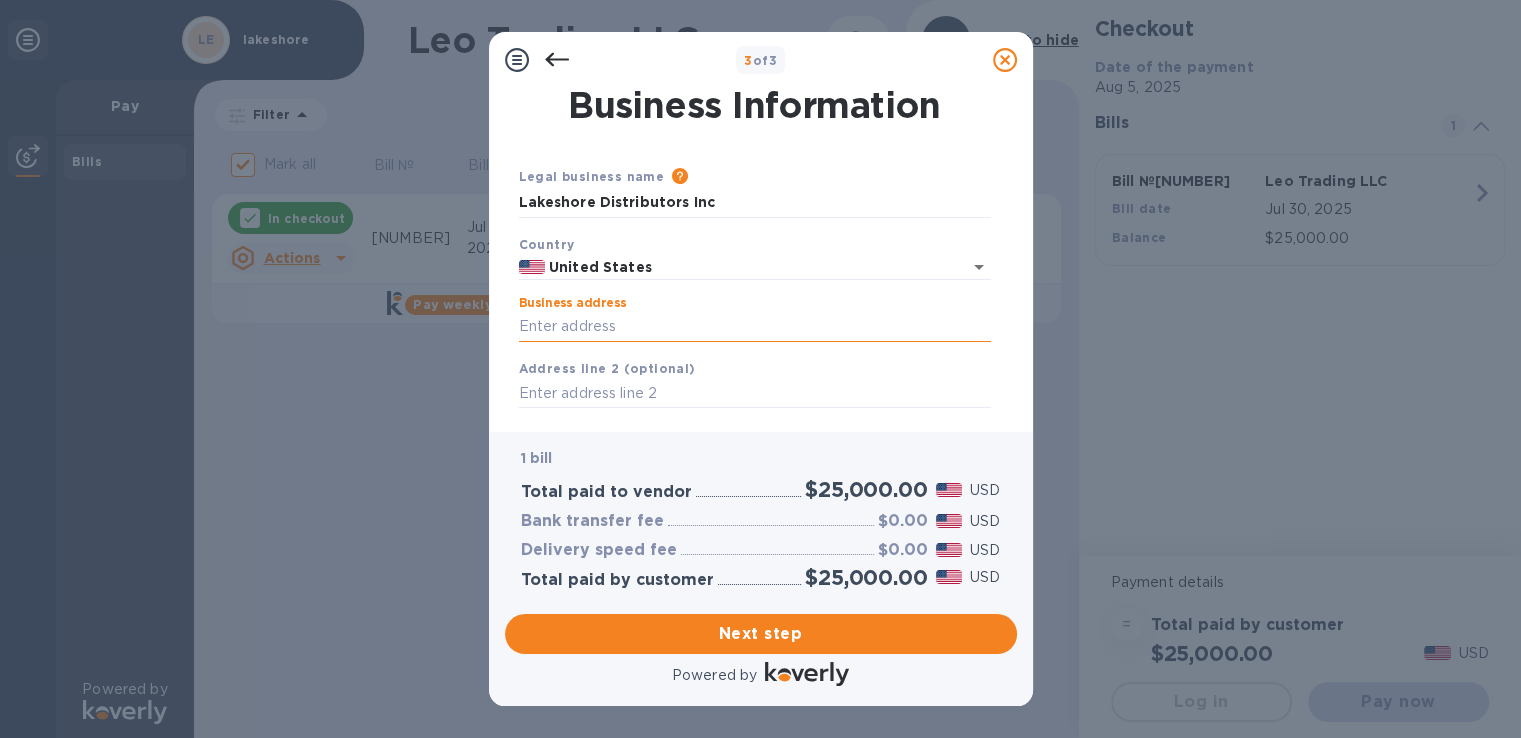 click on "Business address" at bounding box center (755, 327) 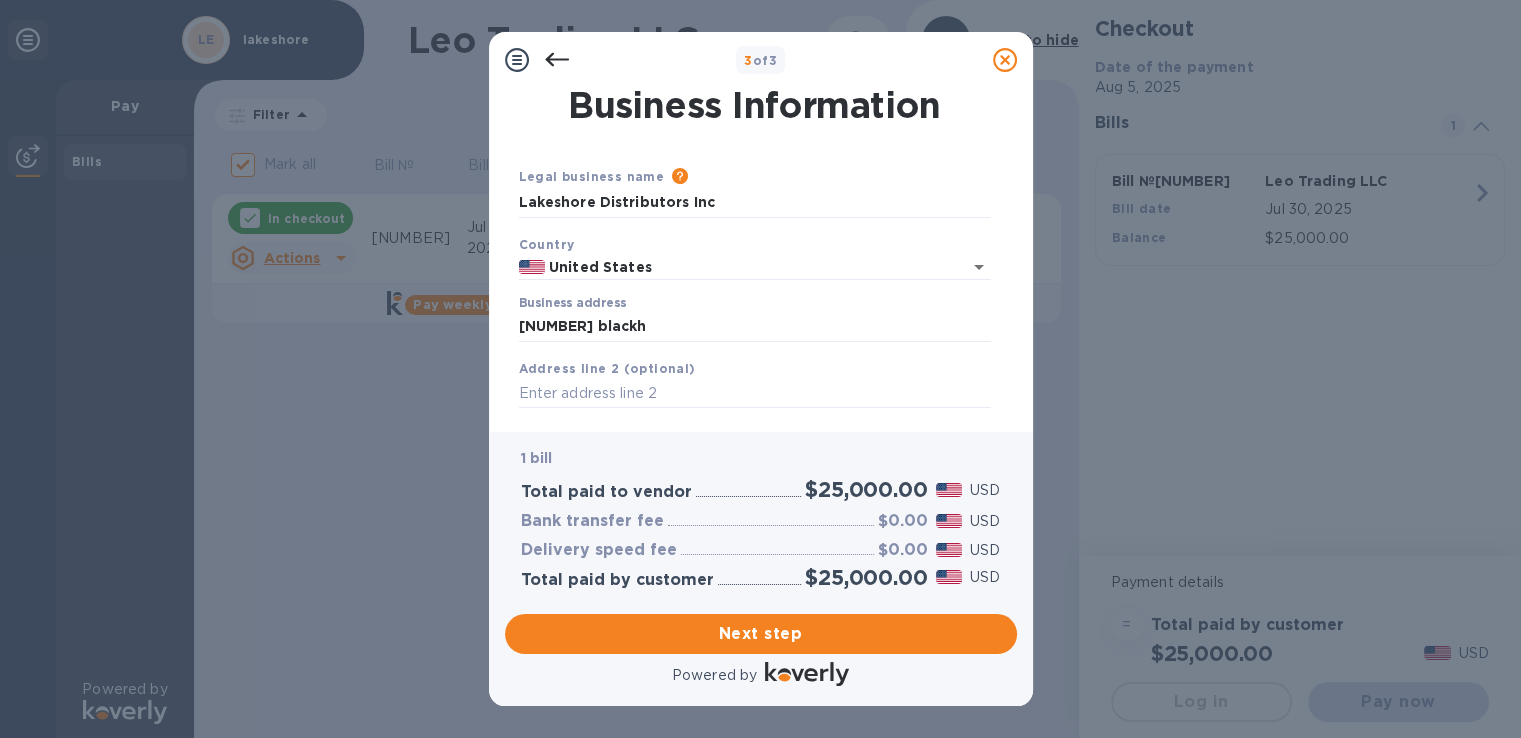 type on "Blackhawk Drive" 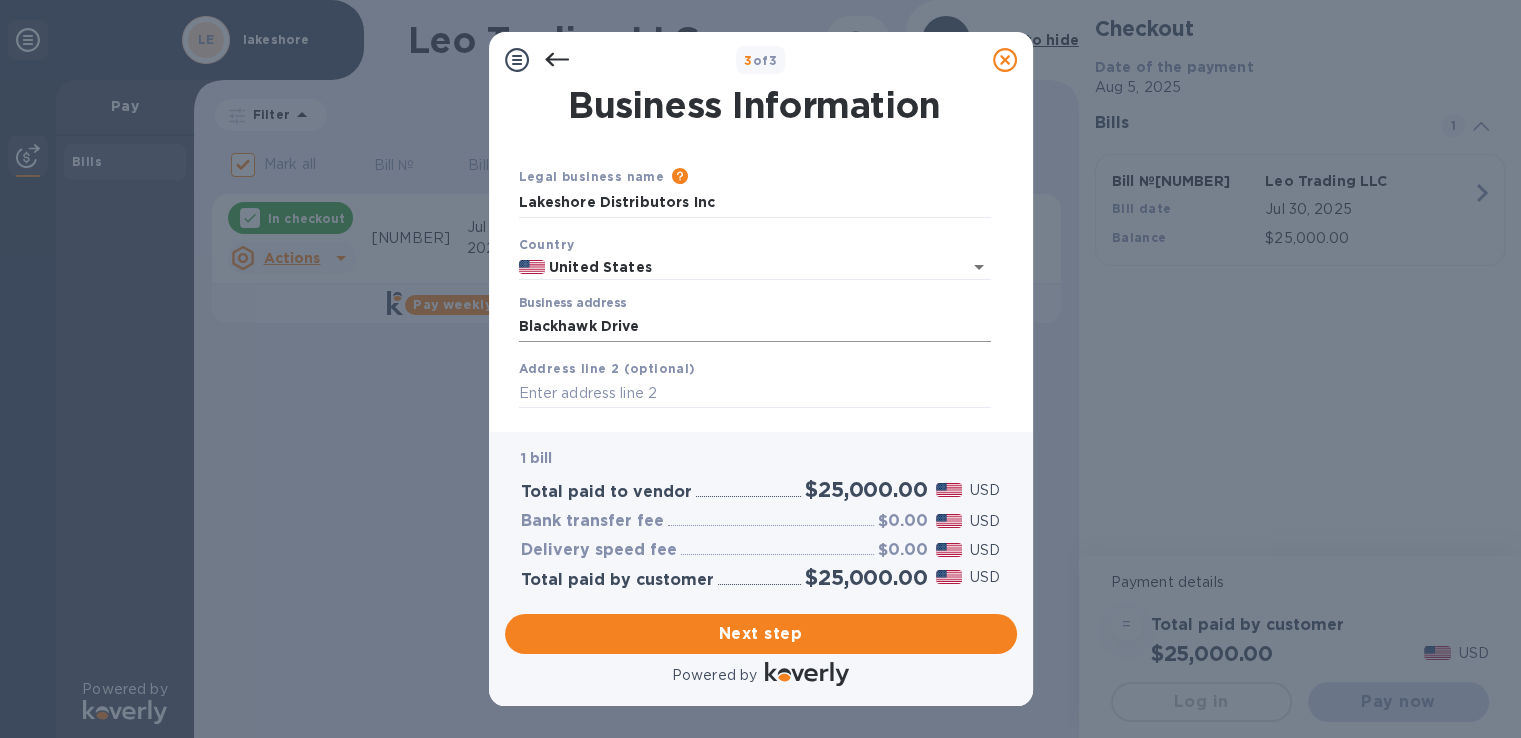 click on "Blackhawk Drive" at bounding box center [755, 327] 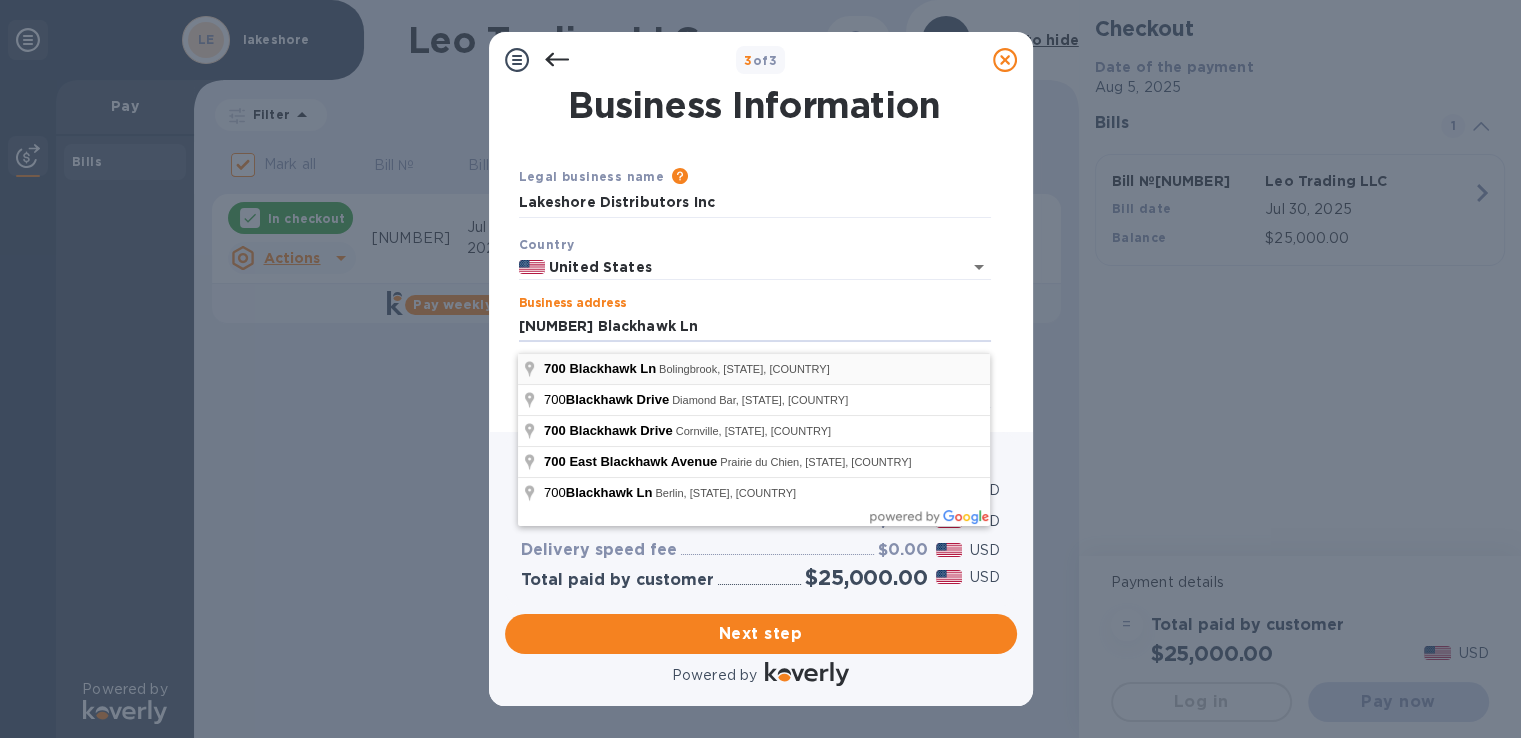 type on "[NUMBER] Blackhawk Lane" 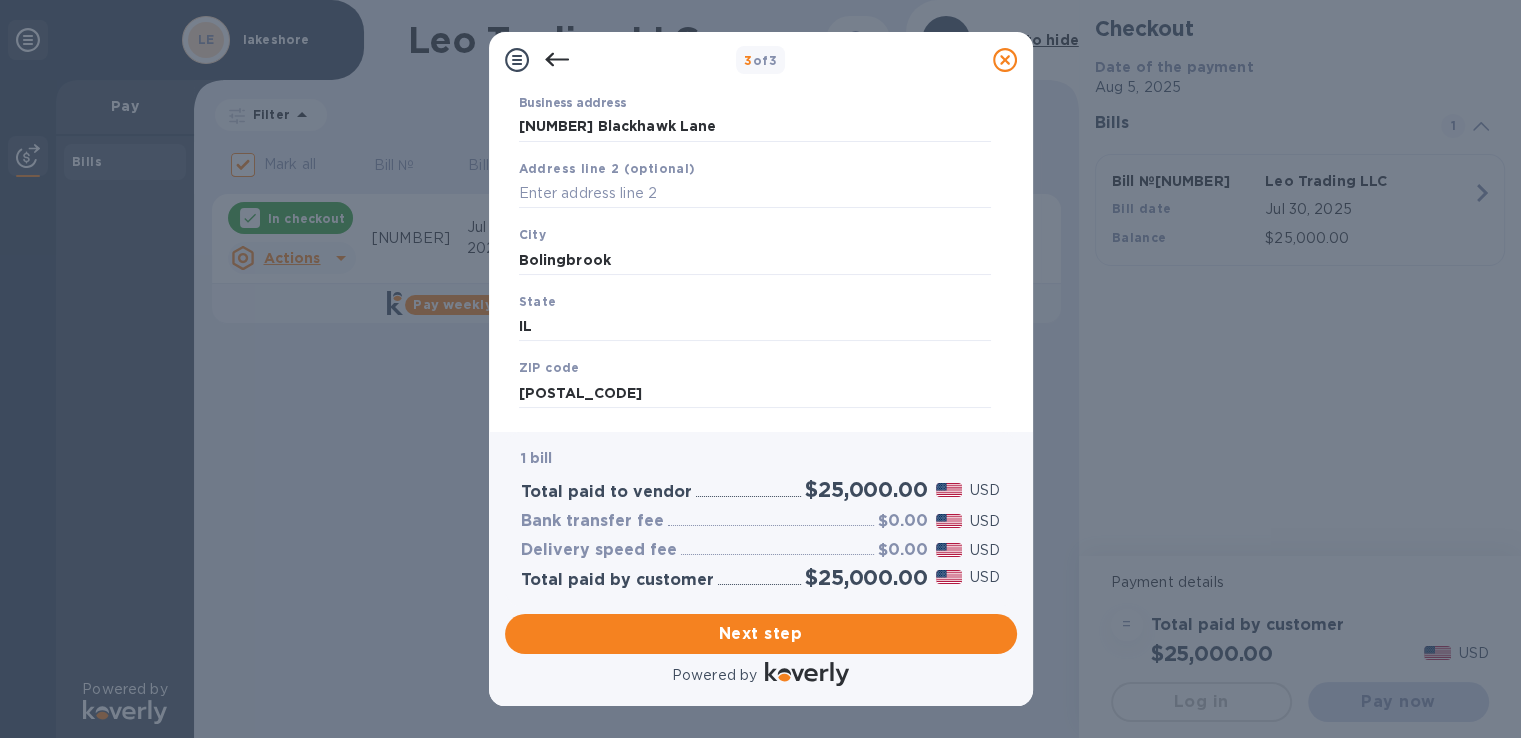 scroll, scrollTop: 270, scrollLeft: 0, axis: vertical 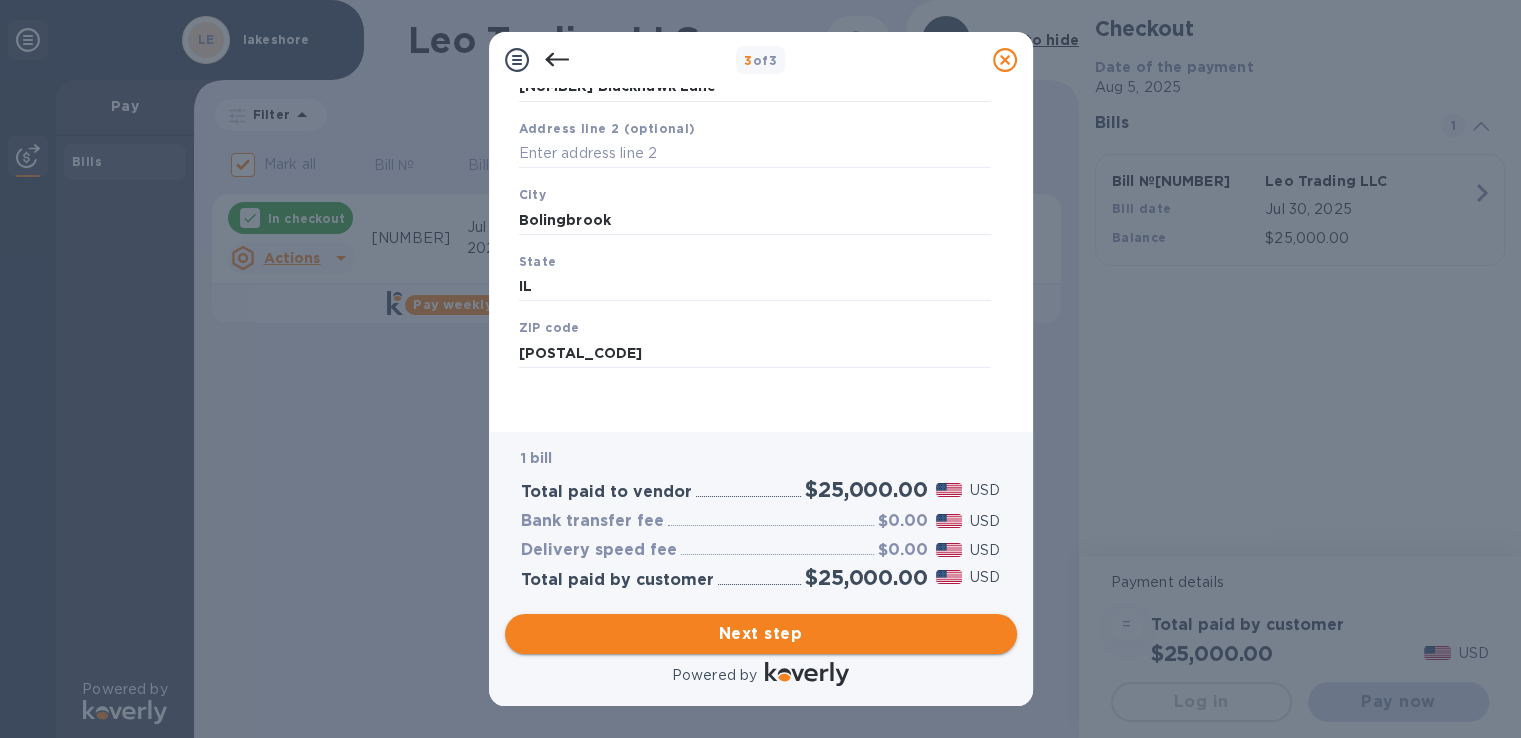 click on "Next step" at bounding box center (761, 634) 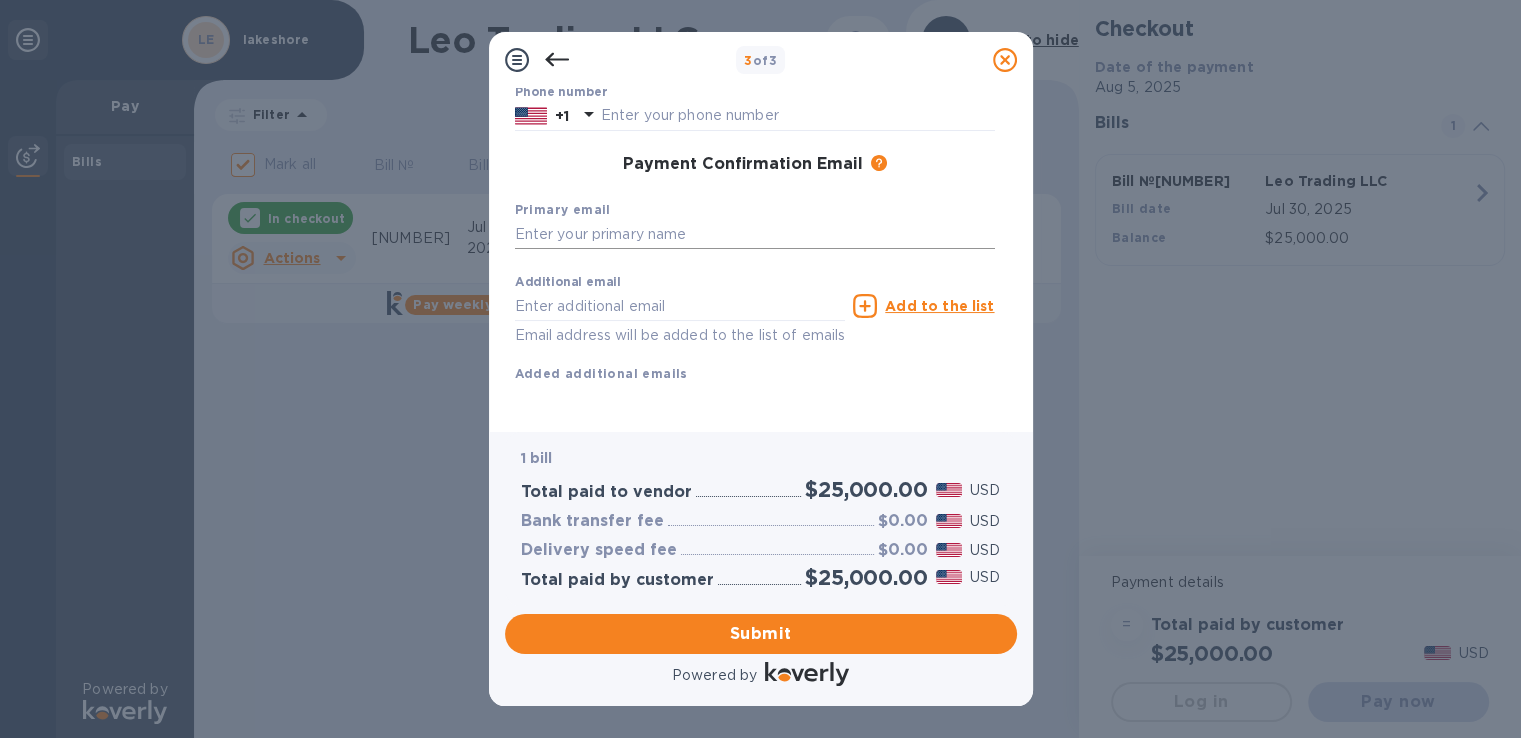 click at bounding box center (755, 235) 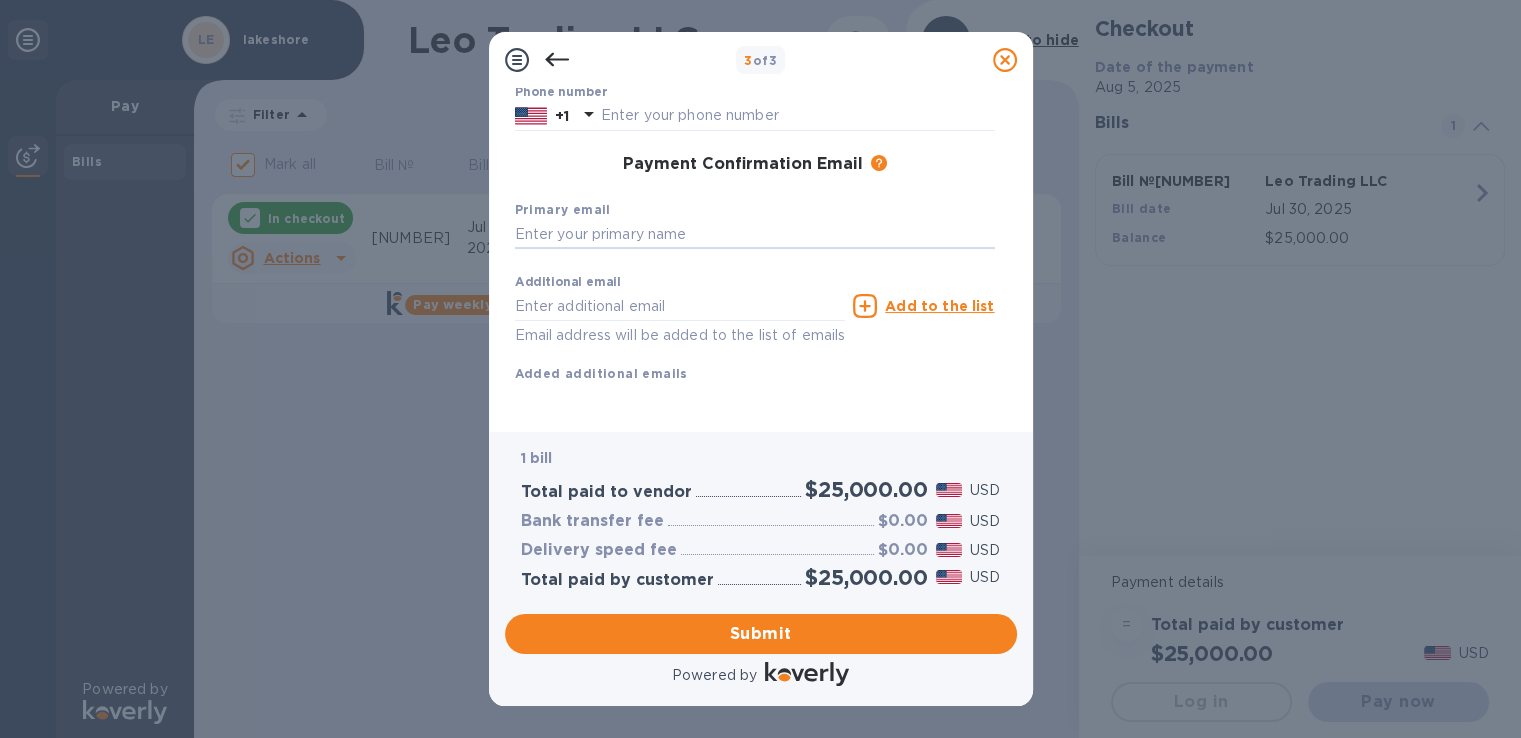 paste on "[EMAIL]" 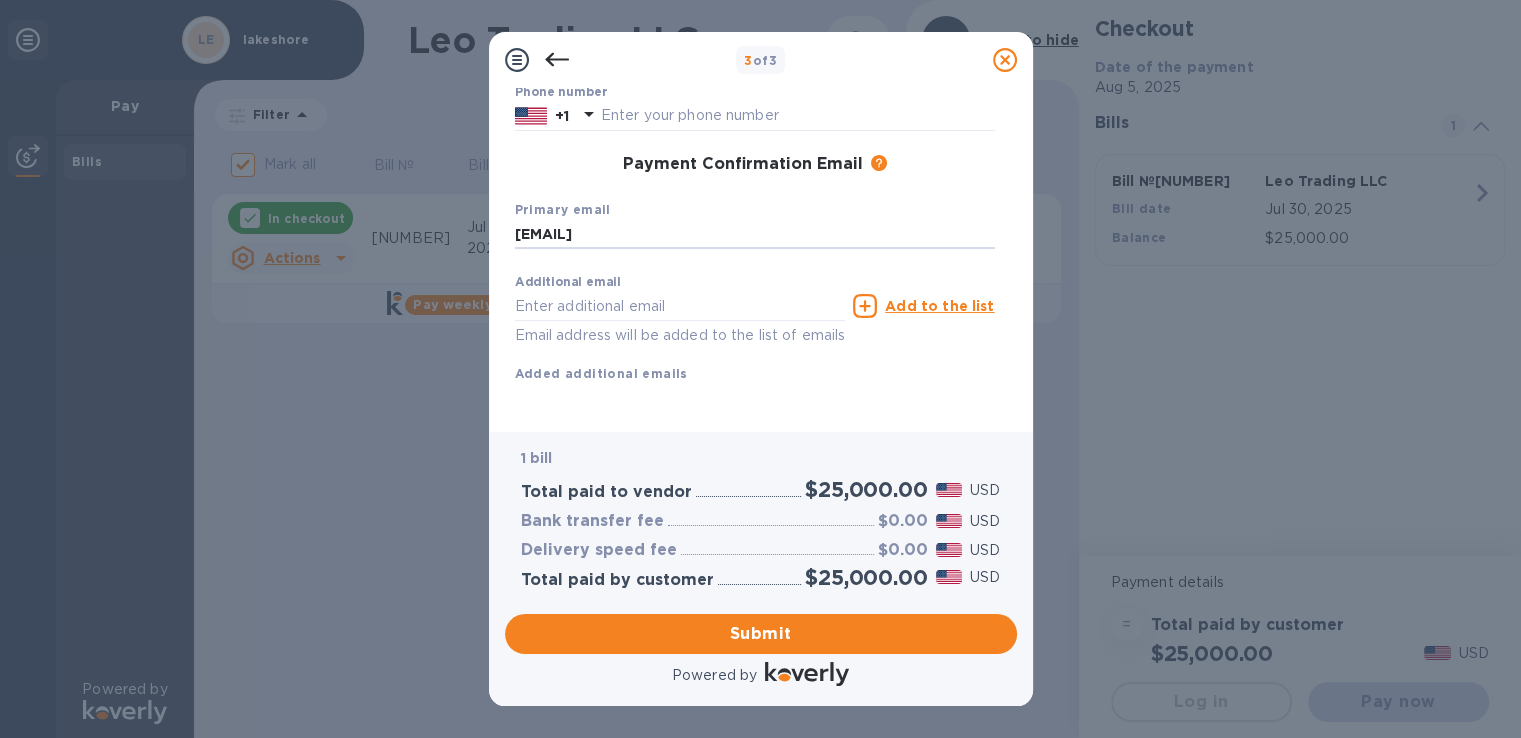 type on "[EMAIL]" 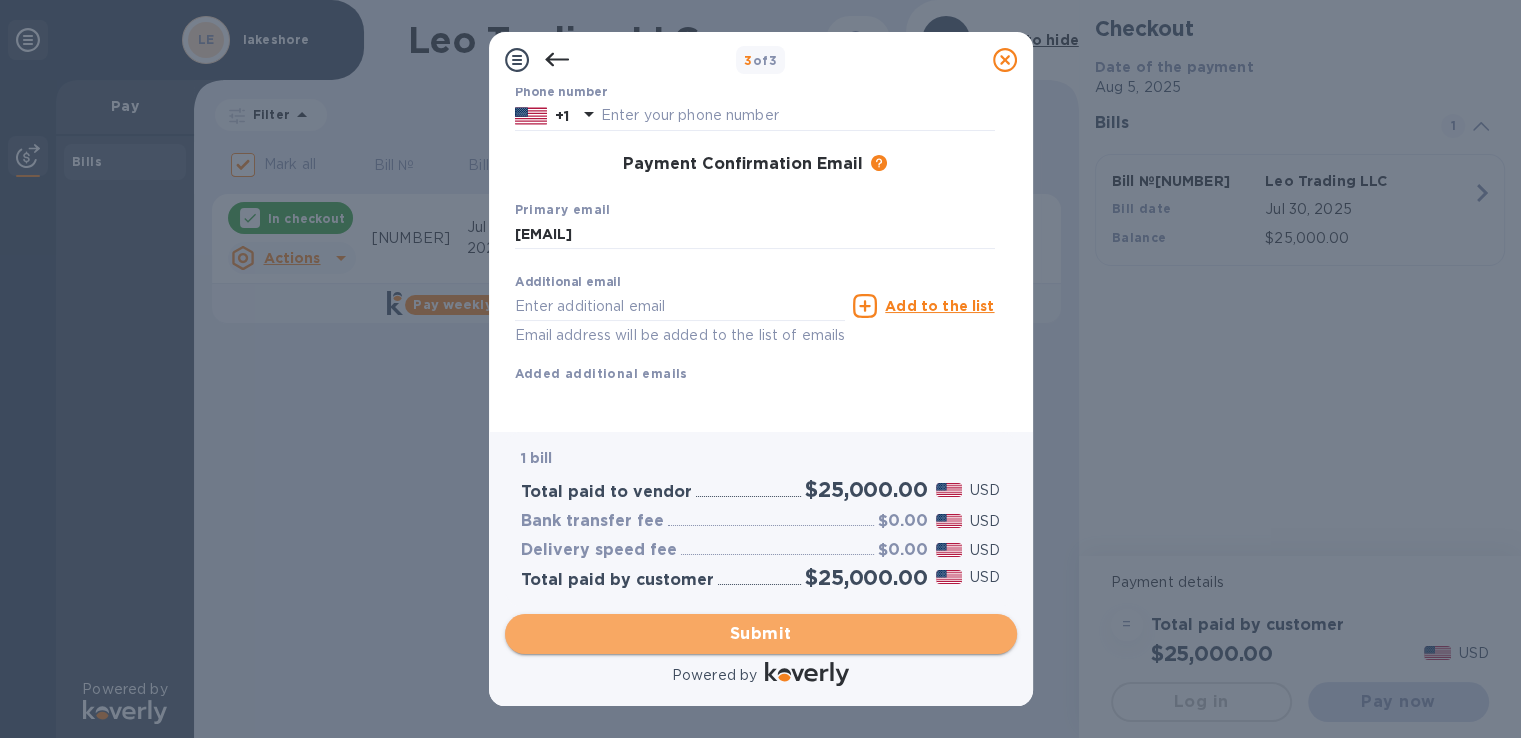 click on "Submit" at bounding box center (761, 634) 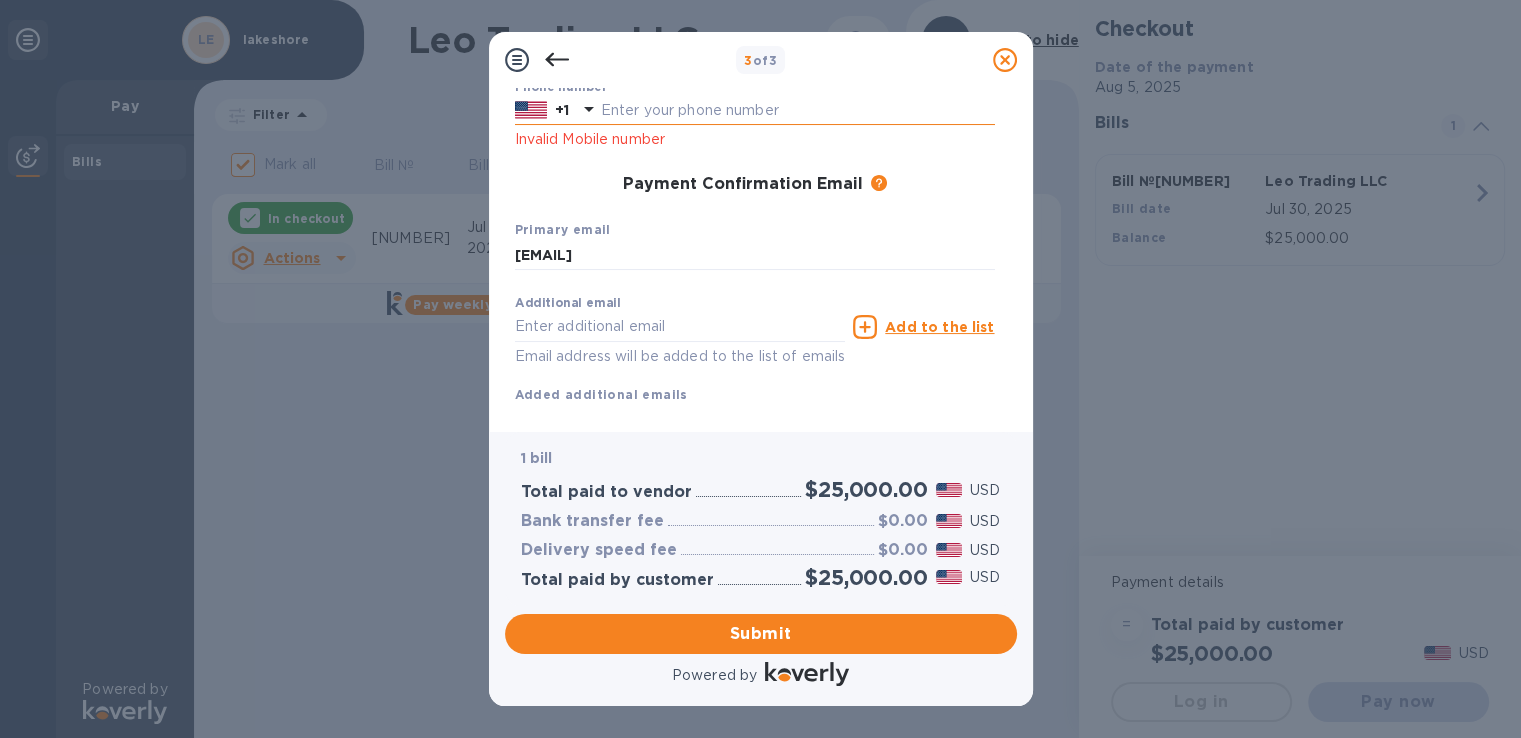 click at bounding box center (798, 111) 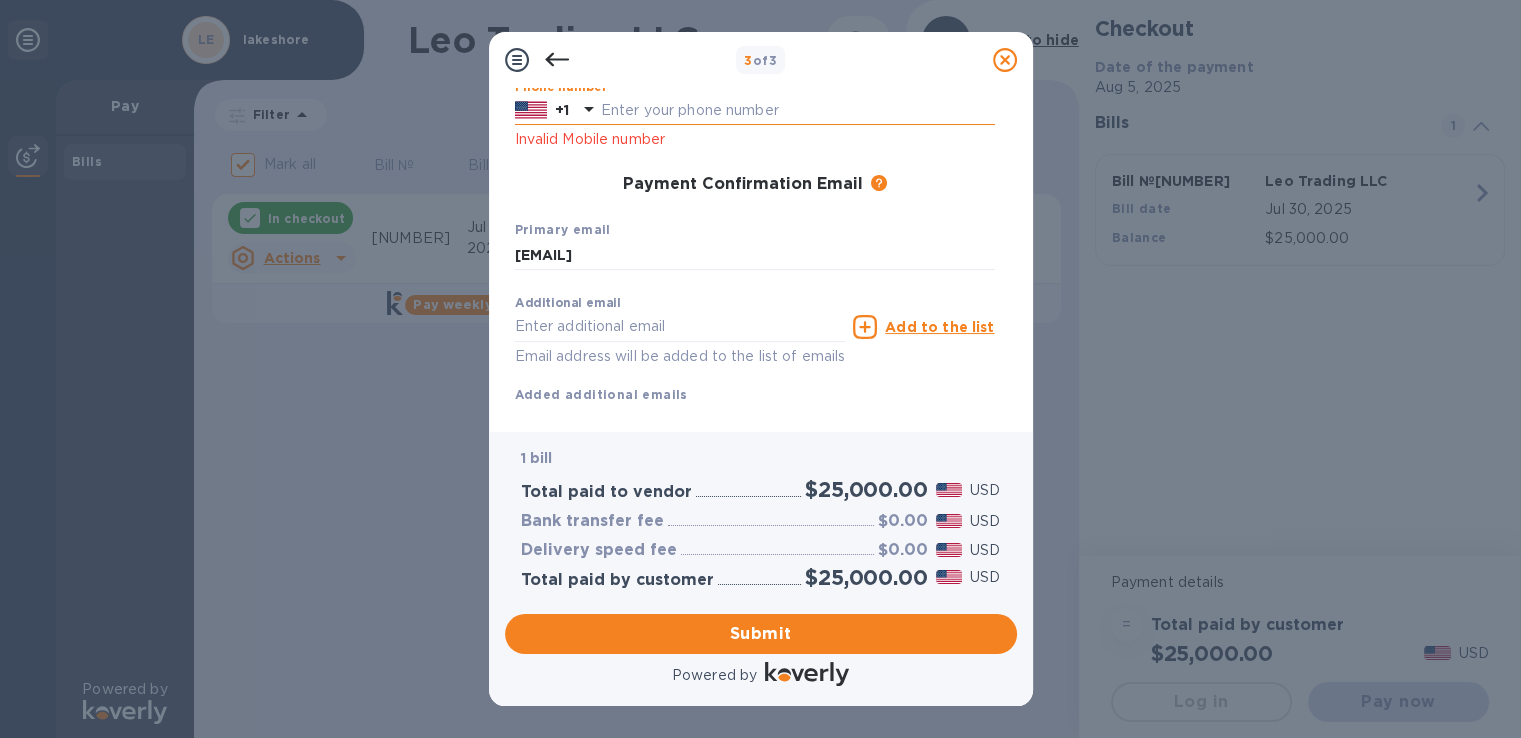 type on "[PHONE]" 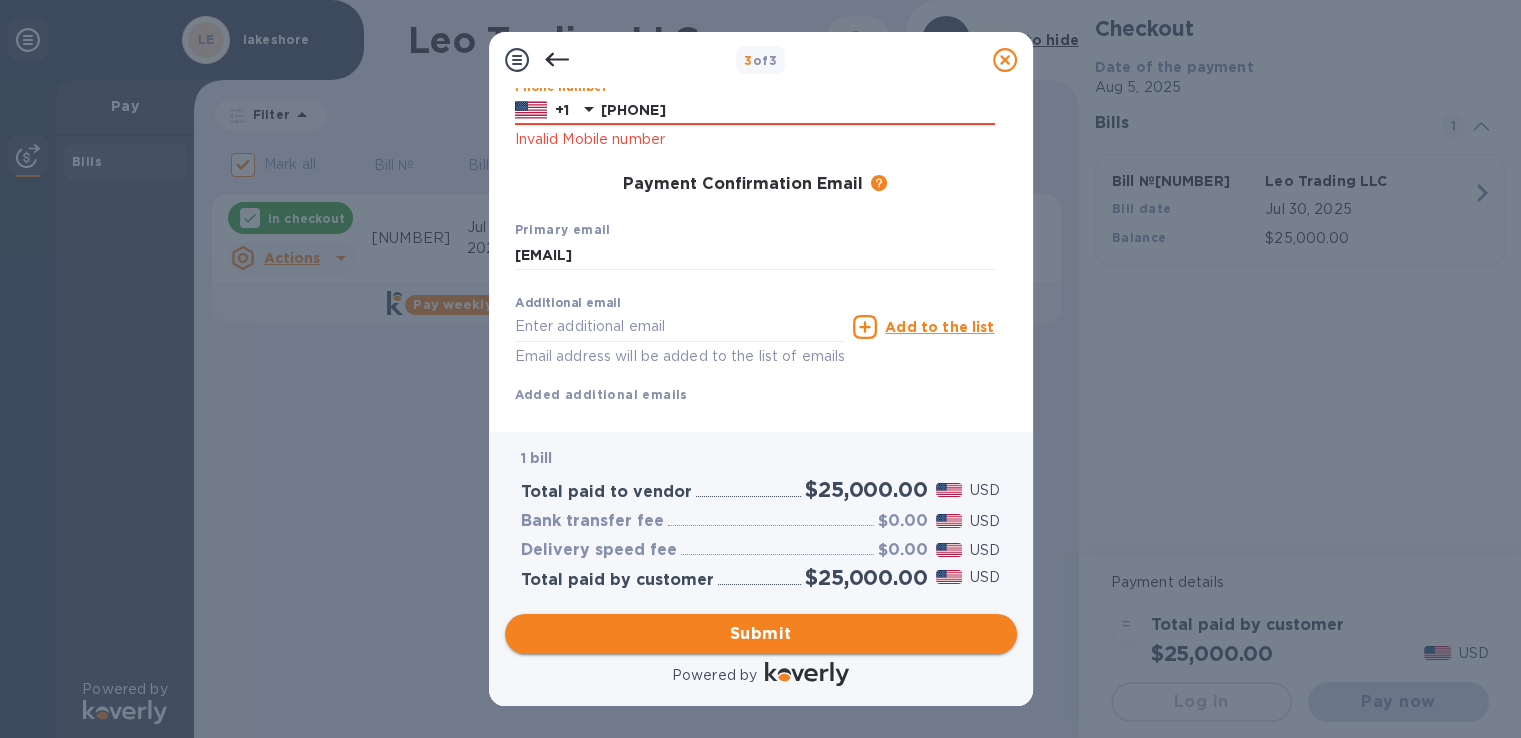 click on "Submit" at bounding box center (761, 634) 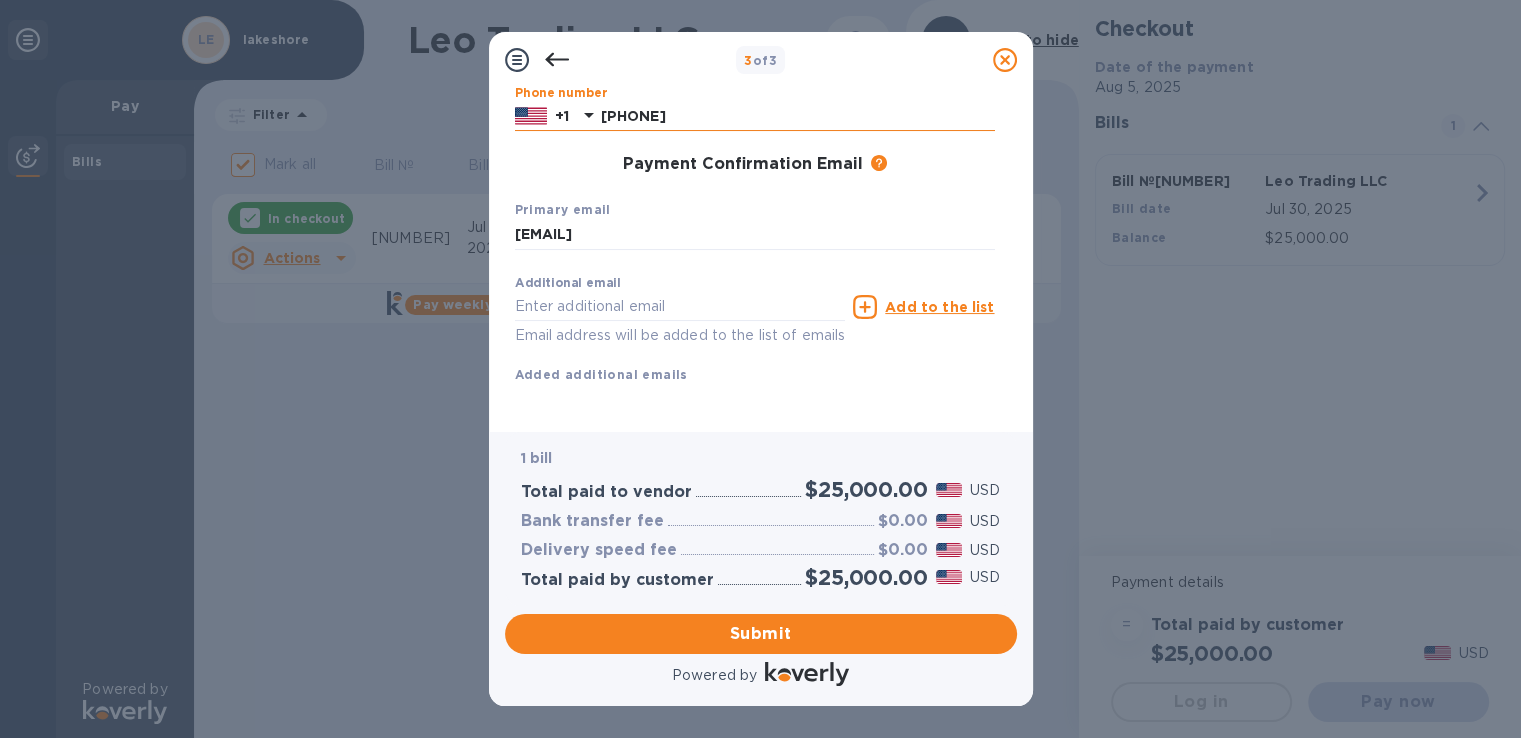 drag, startPoint x: 708, startPoint y: 122, endPoint x: 554, endPoint y: 118, distance: 154.05194 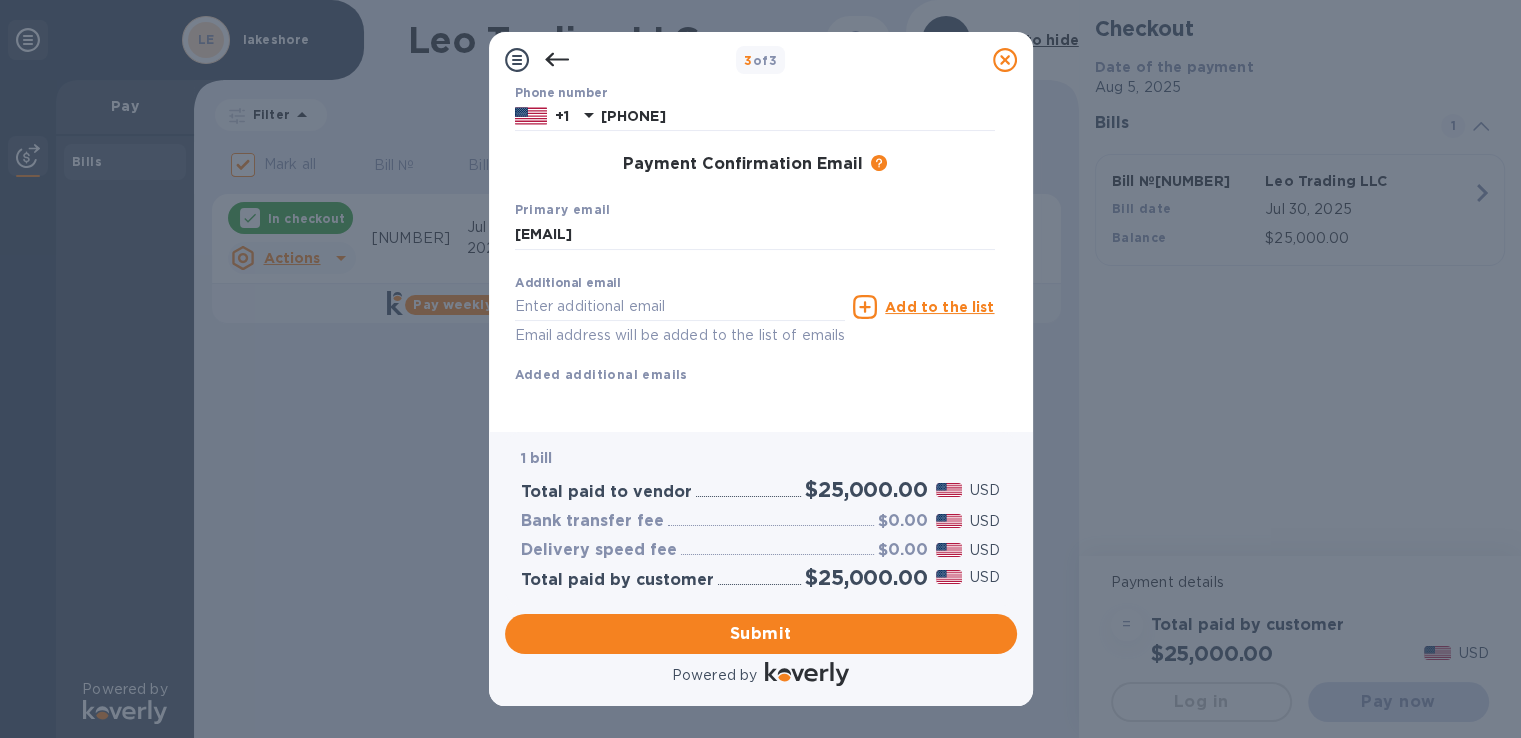 click on "Payment Confirmation Email The added email addresses will be used to send the payment confirmation." at bounding box center [755, 165] 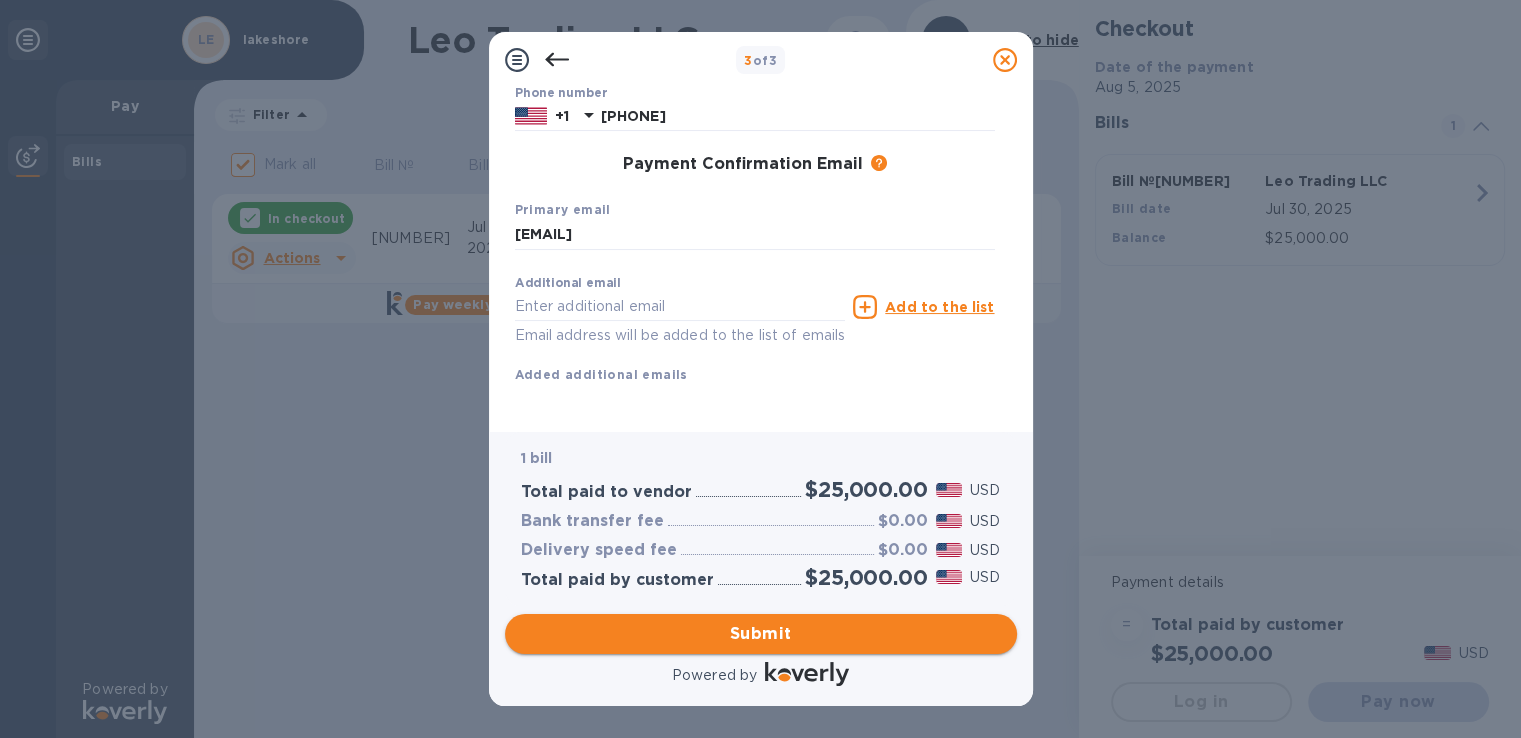 click on "Submit" at bounding box center [761, 634] 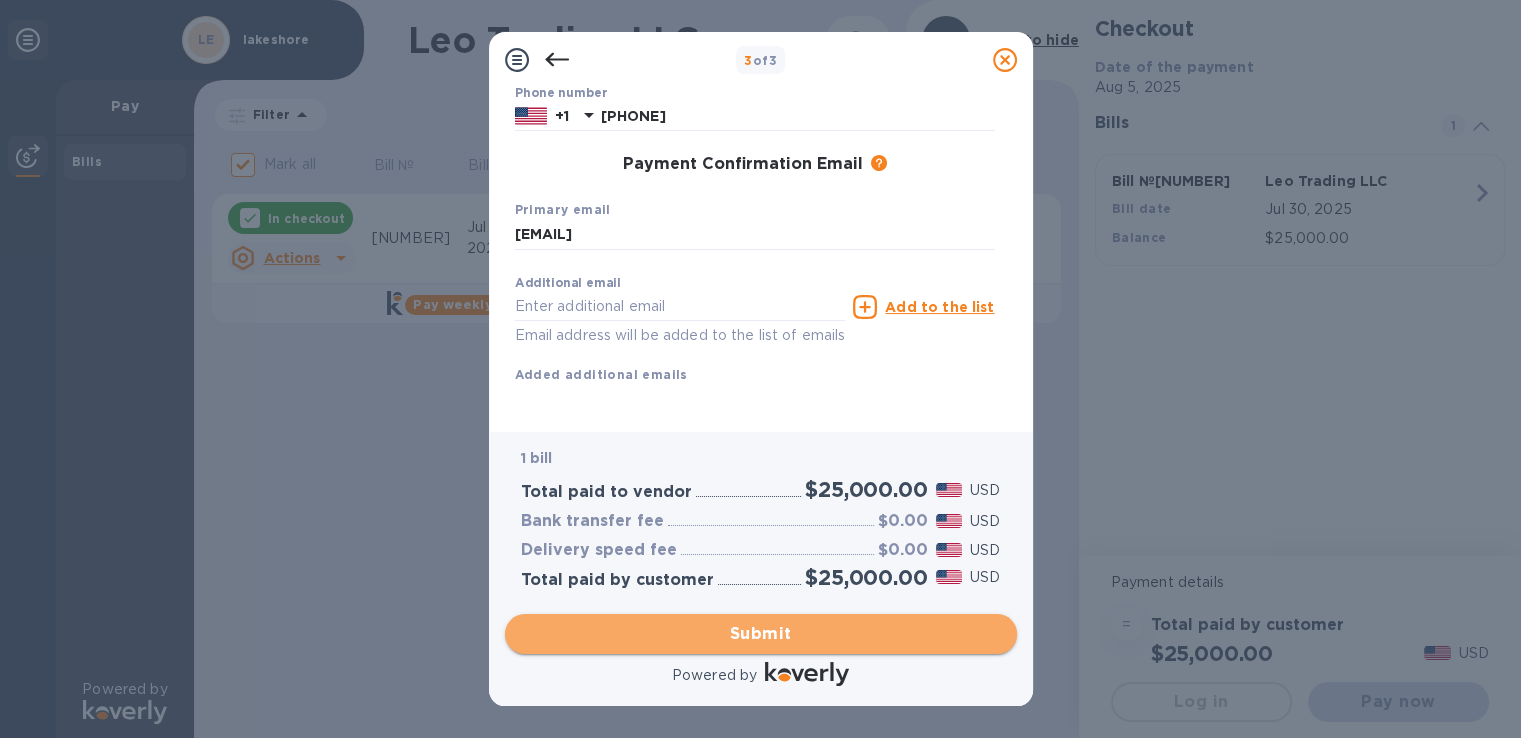 click on "Submit" at bounding box center (761, 634) 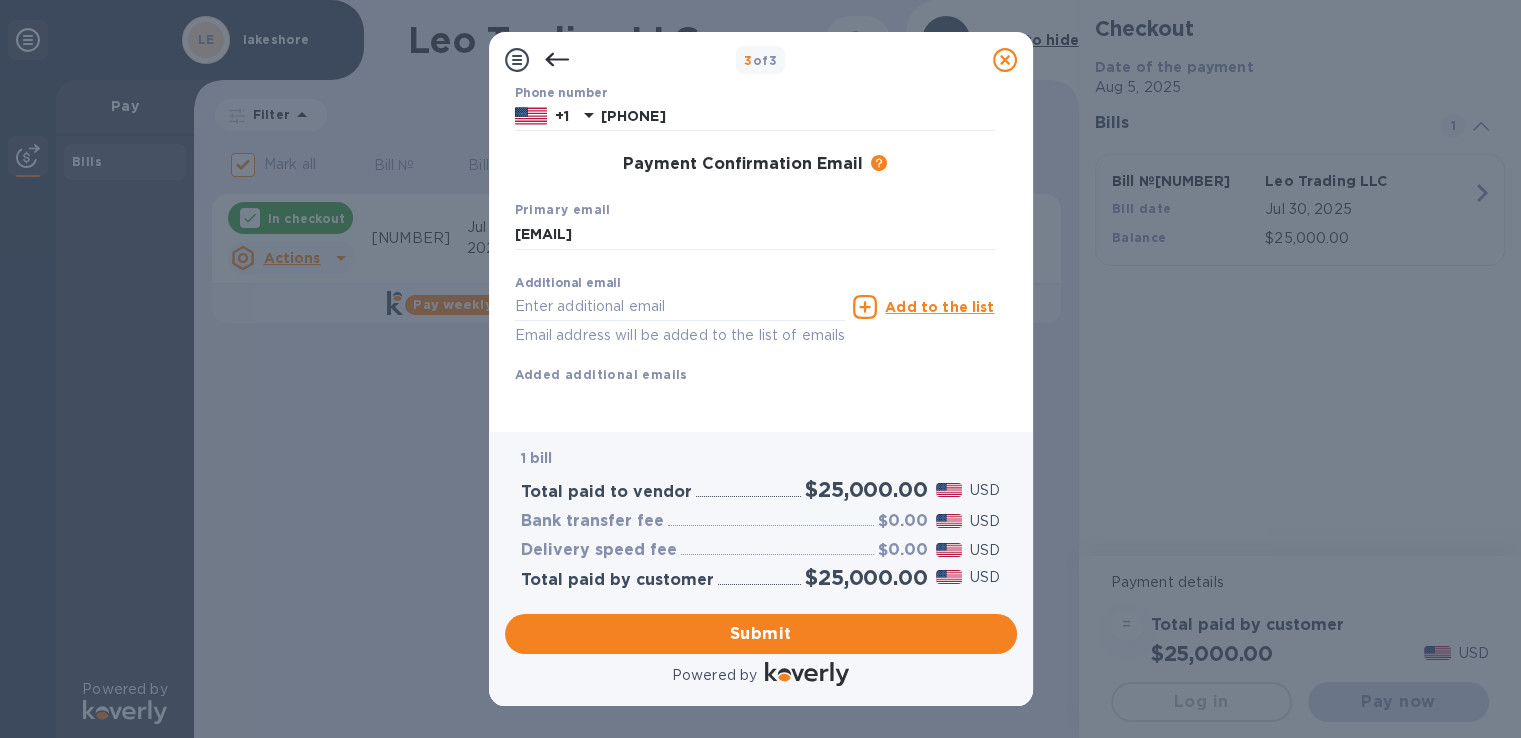 click on "Payment Confirmation Email The added email addresses will be used to send the payment confirmation." at bounding box center (755, 165) 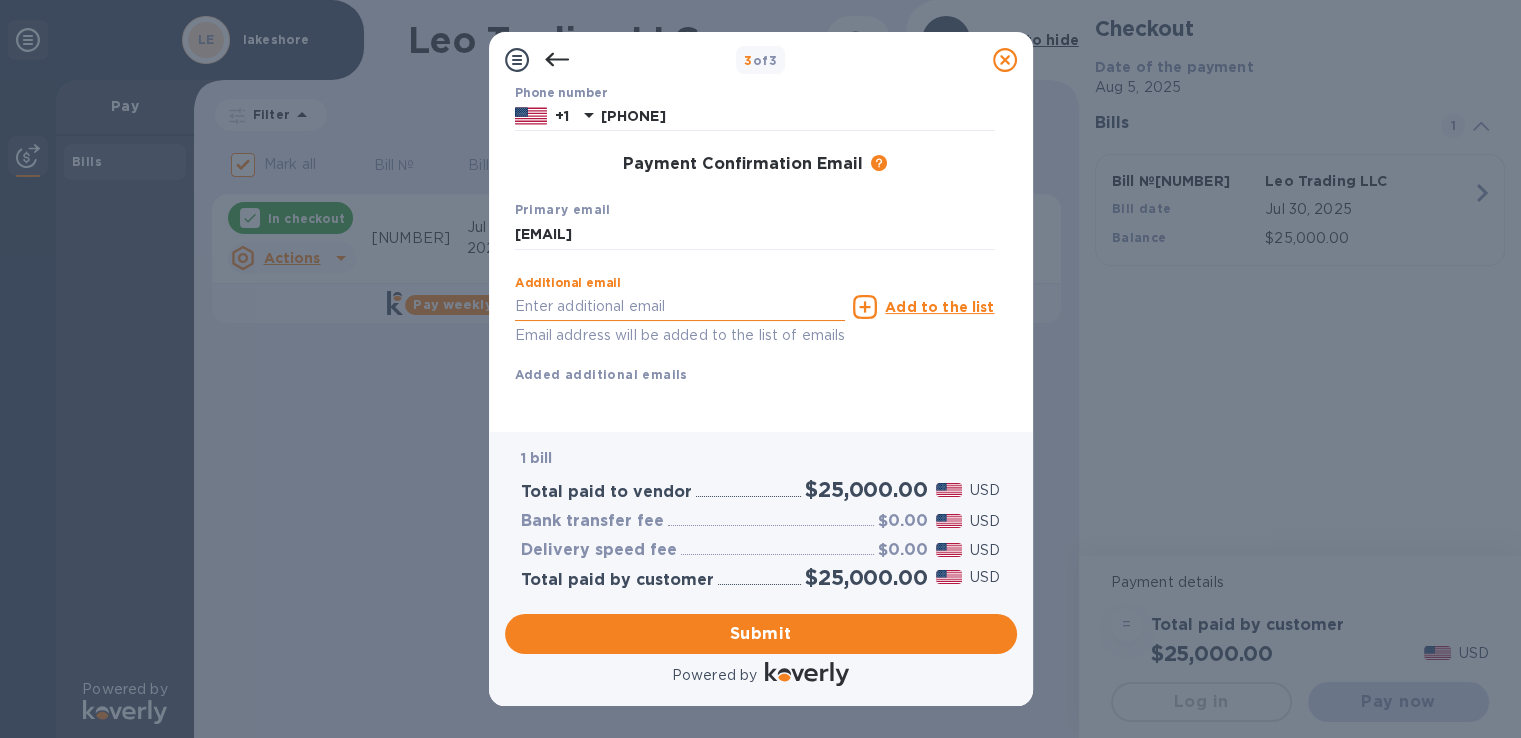 click at bounding box center (680, 307) 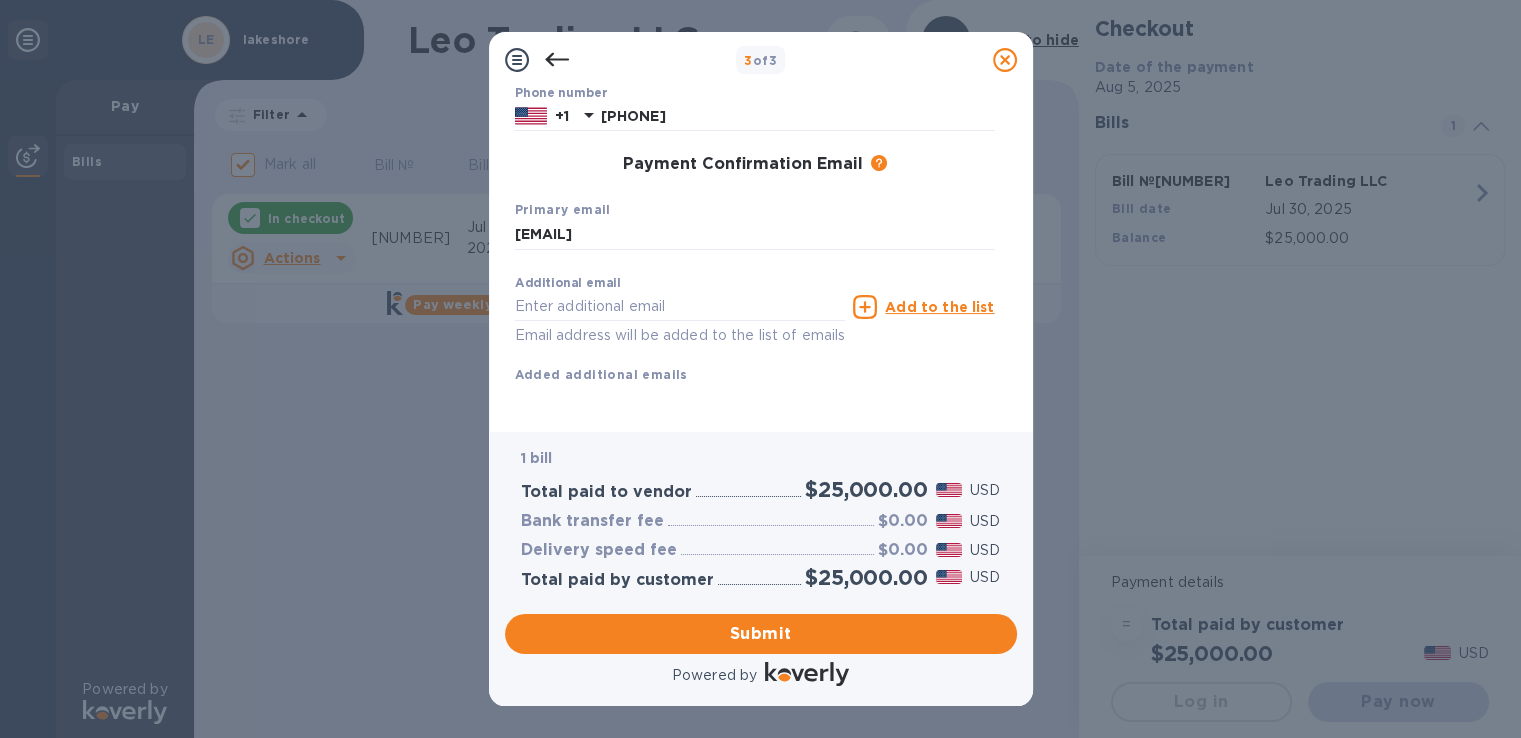 click on "Additional email Email address will be added to the list of emails Add to the list Added additional emails" at bounding box center [755, 325] 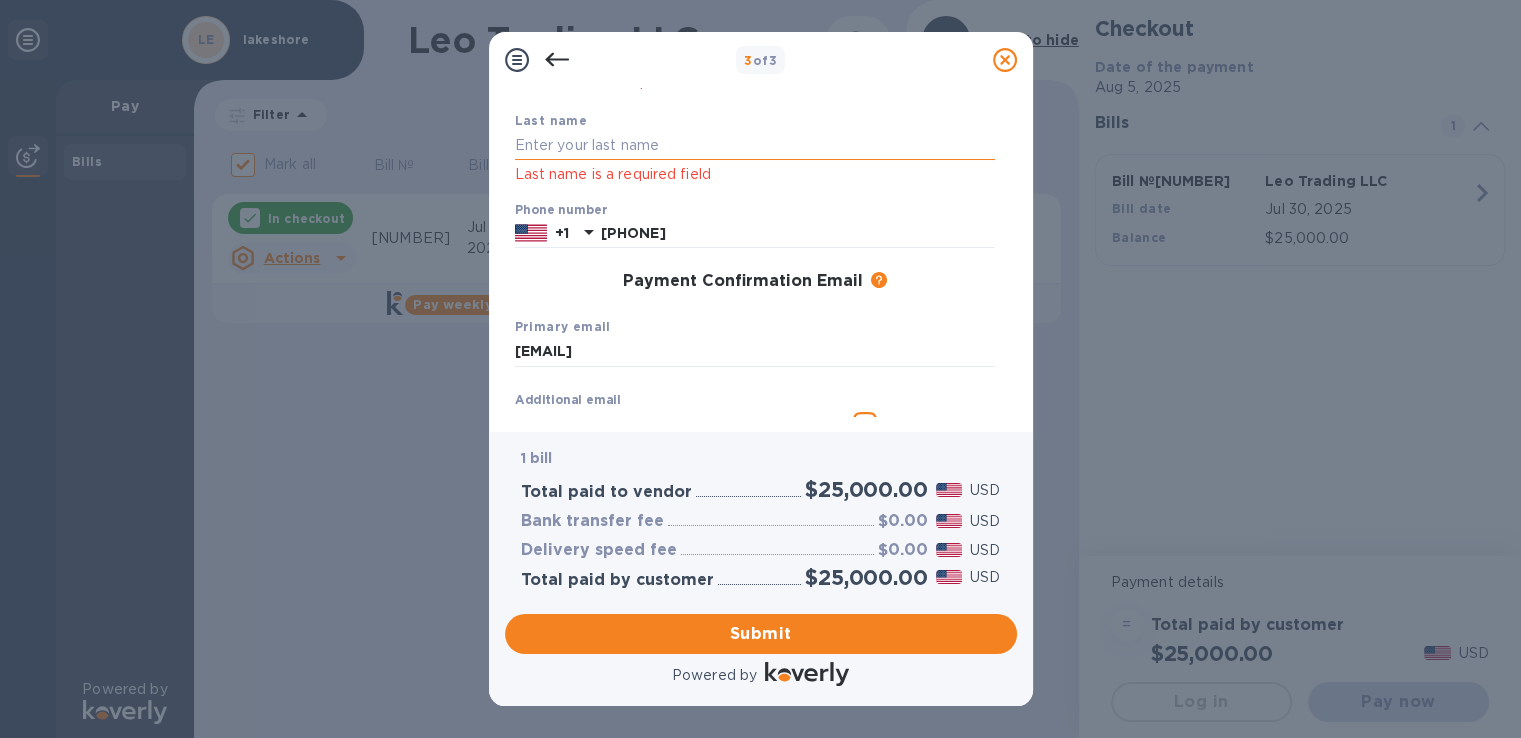 scroll, scrollTop: 0, scrollLeft: 0, axis: both 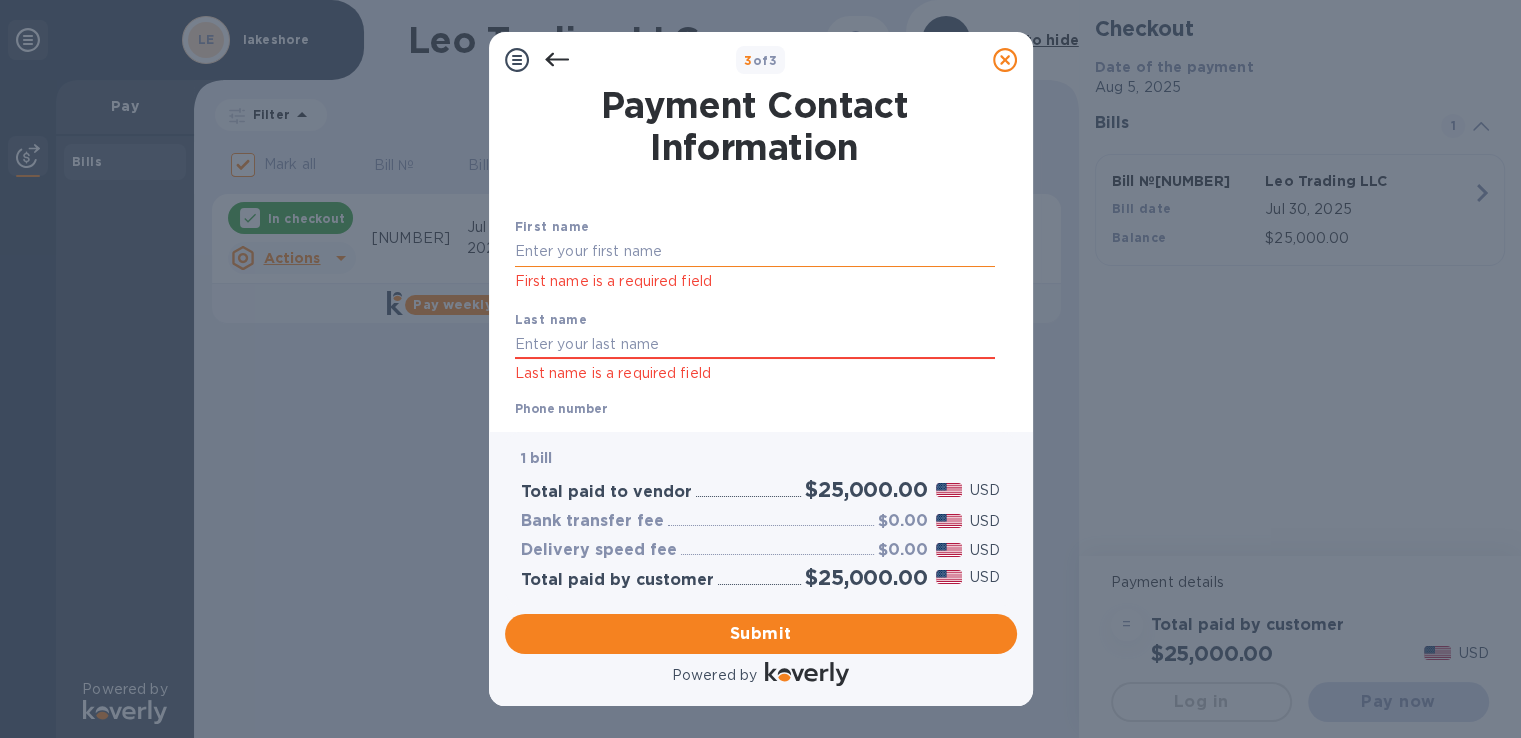 click at bounding box center (755, 252) 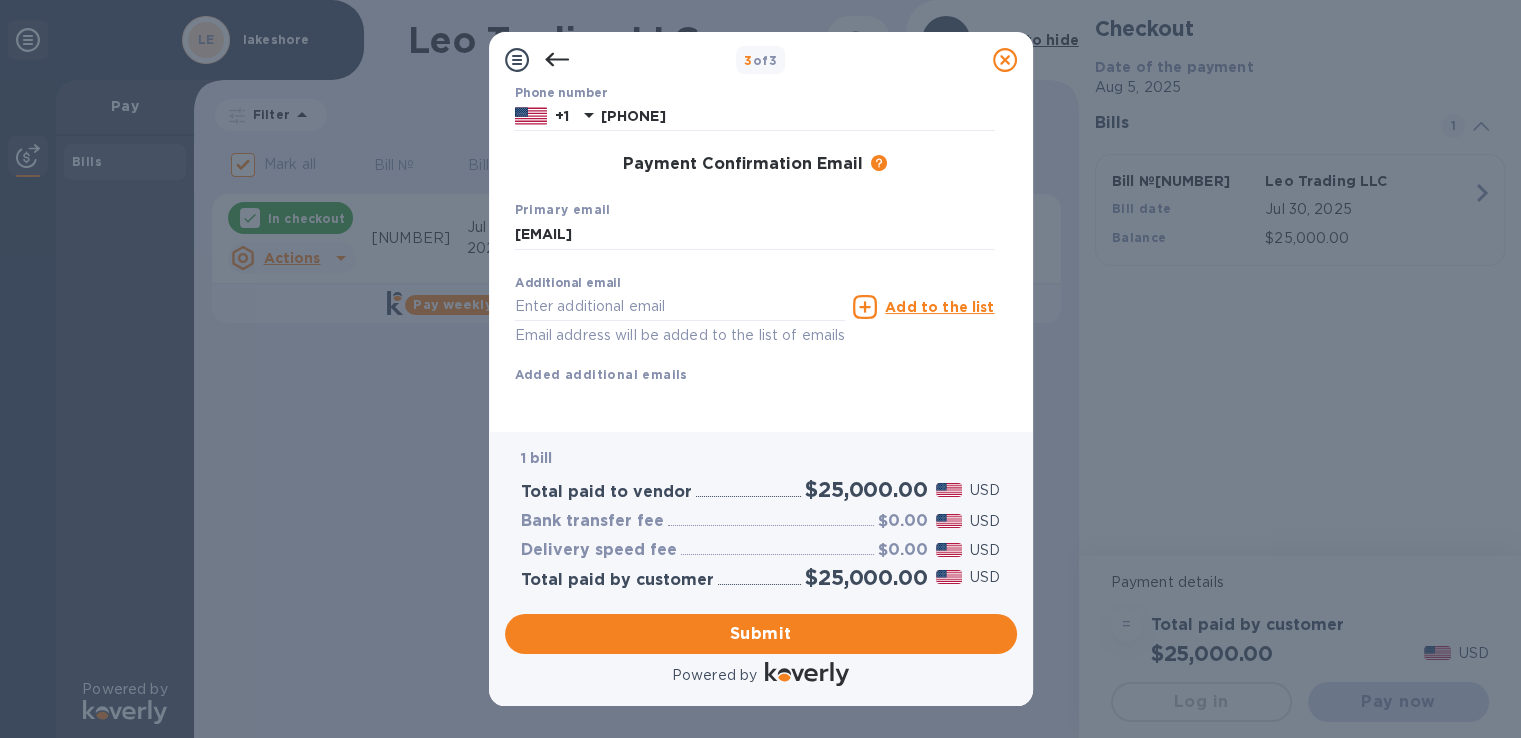 scroll, scrollTop: 0, scrollLeft: 0, axis: both 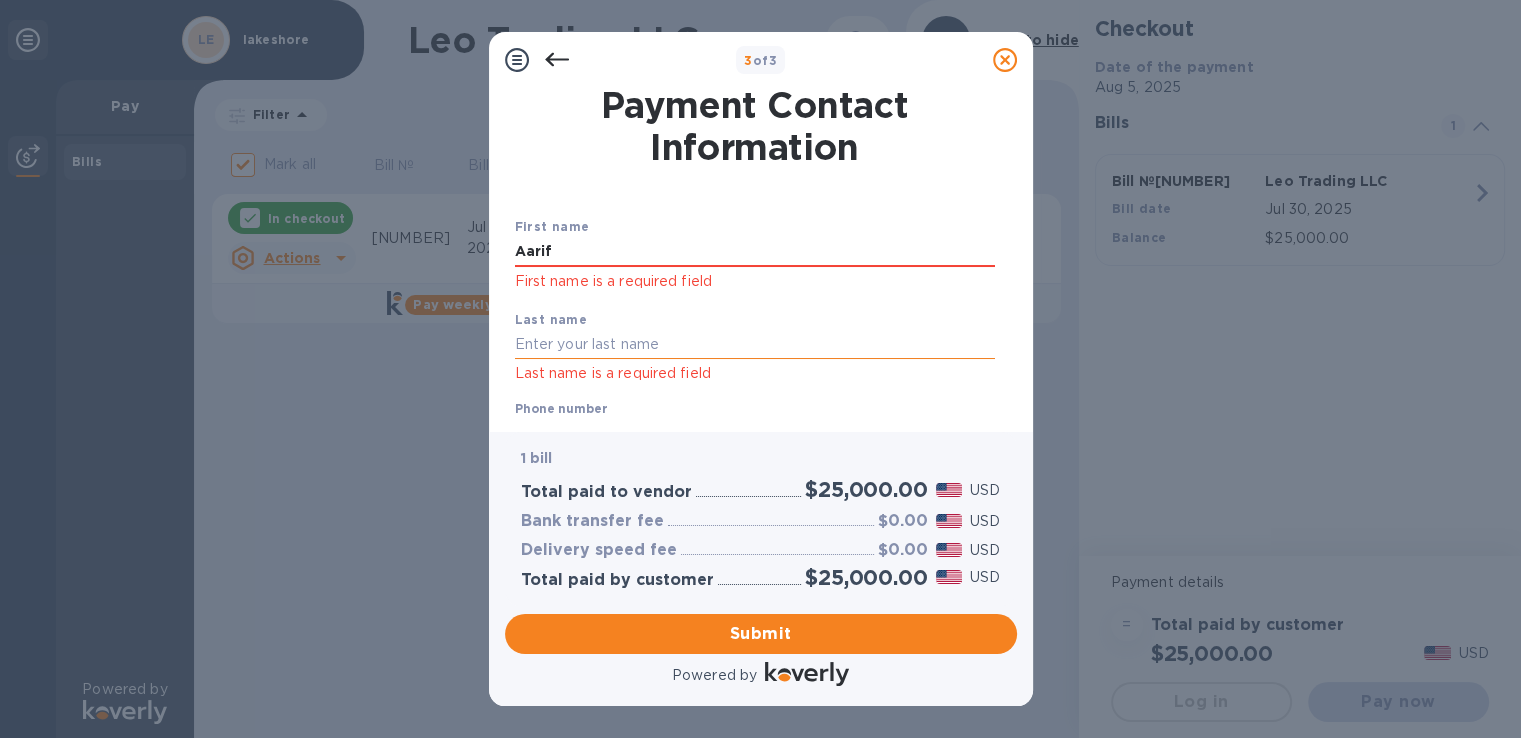 type on "Aarif" 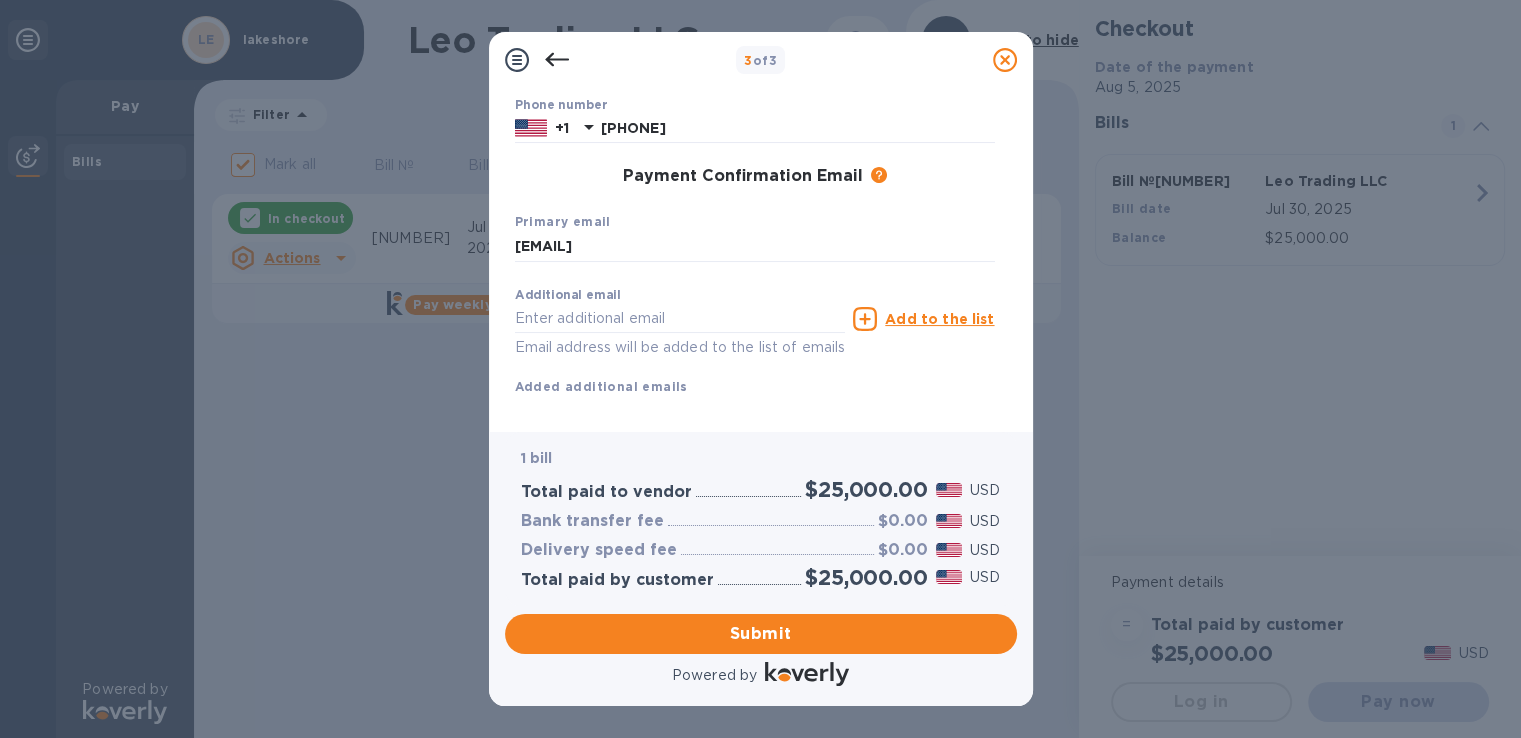 scroll, scrollTop: 270, scrollLeft: 0, axis: vertical 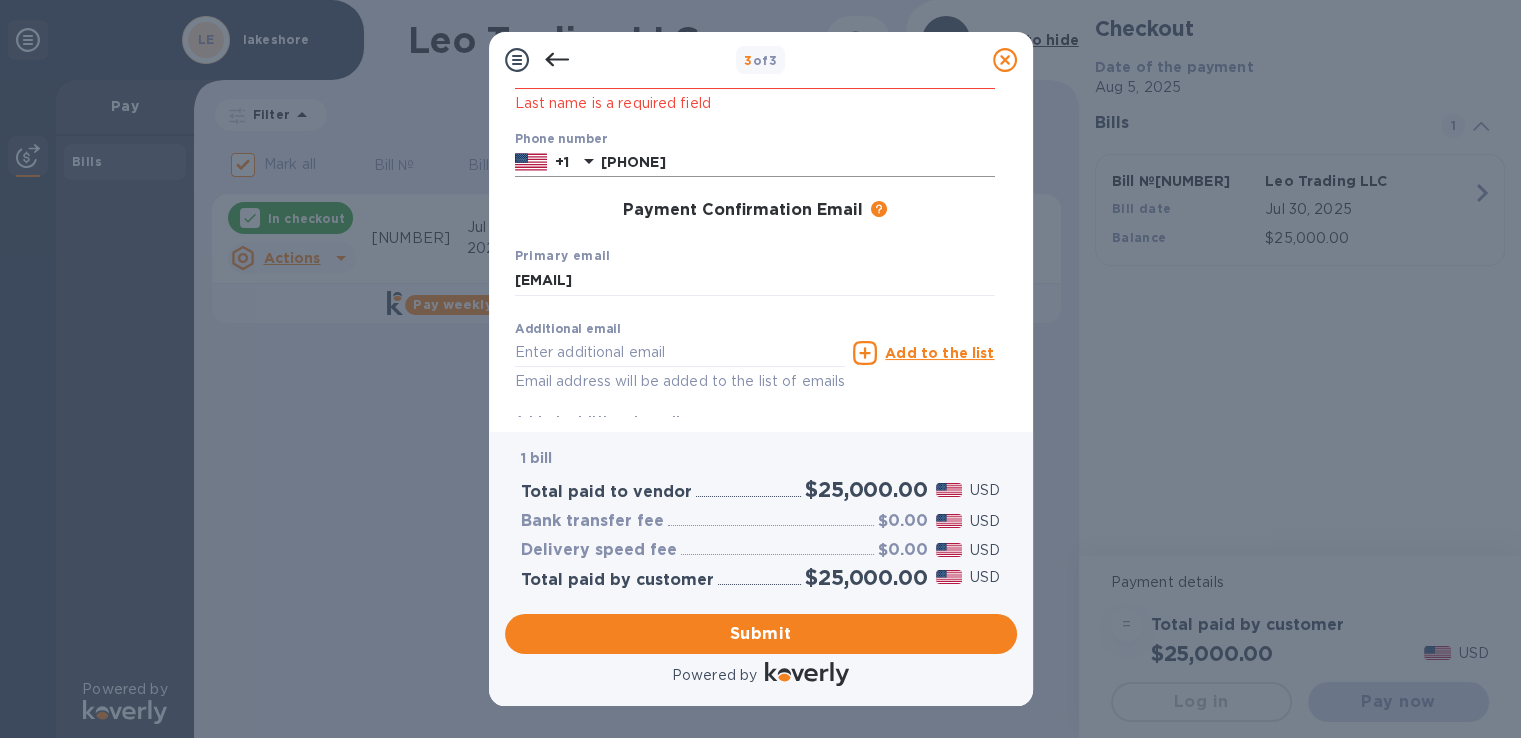type on "Satar" 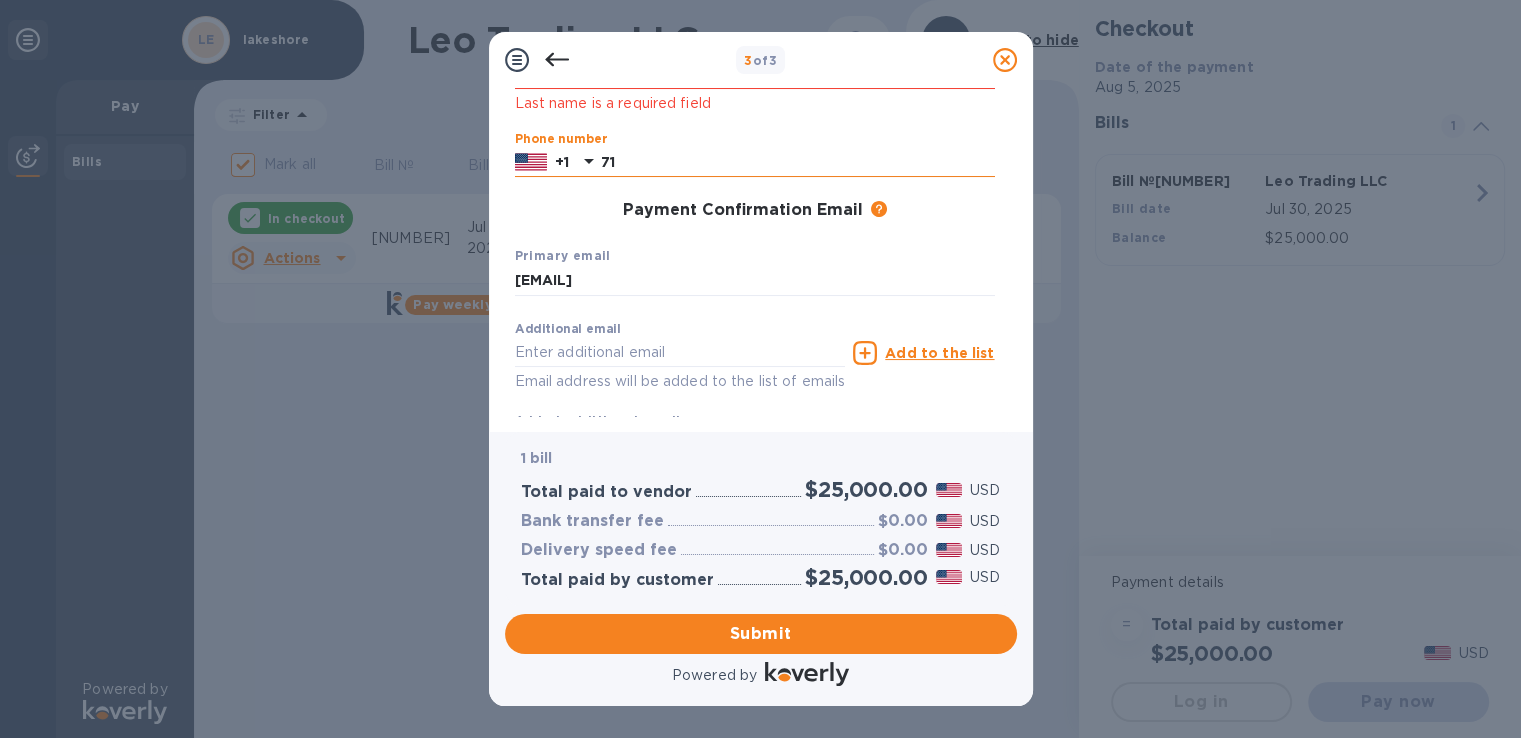 type on "7" 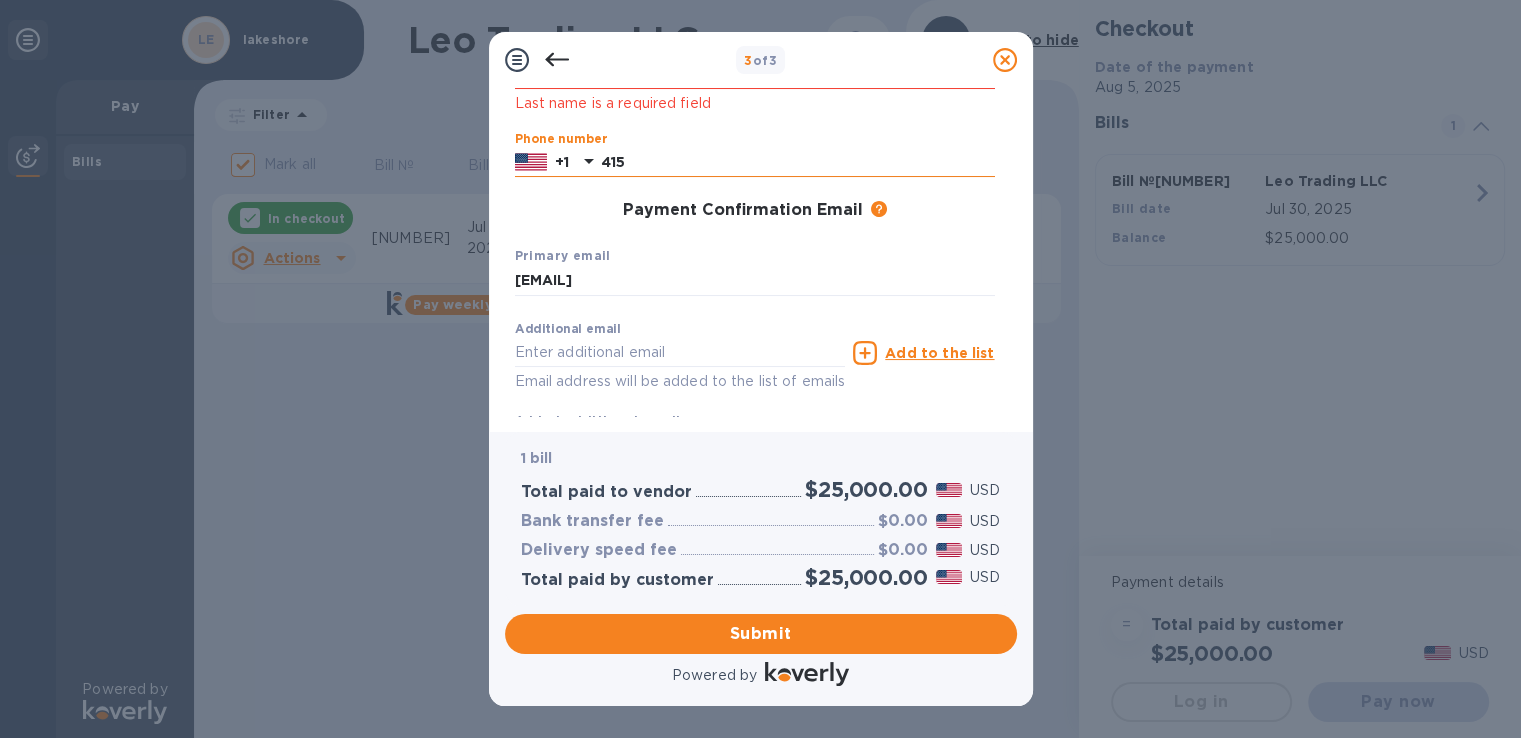click on "415" at bounding box center (798, 163) 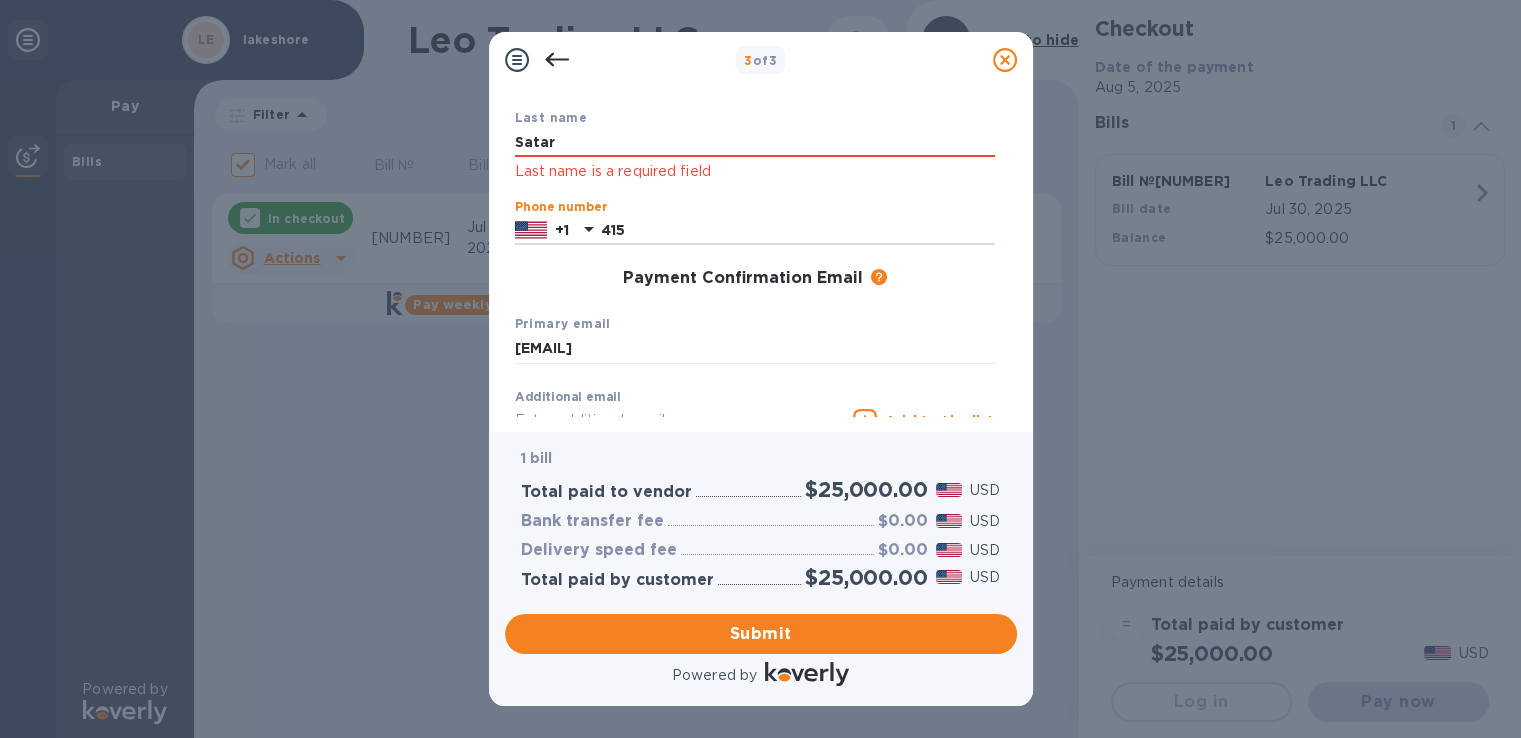 scroll, scrollTop: 70, scrollLeft: 0, axis: vertical 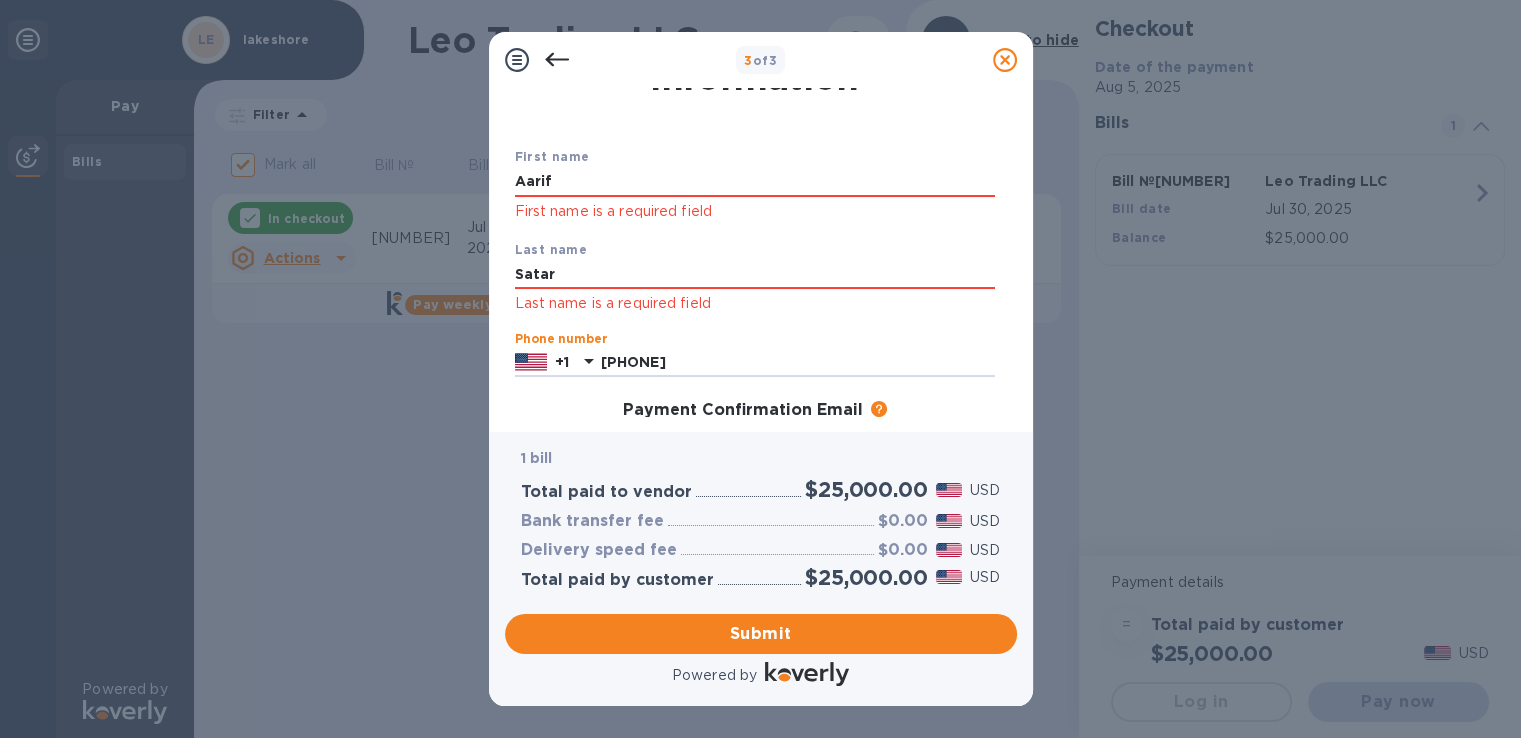 type on "[PHONE]" 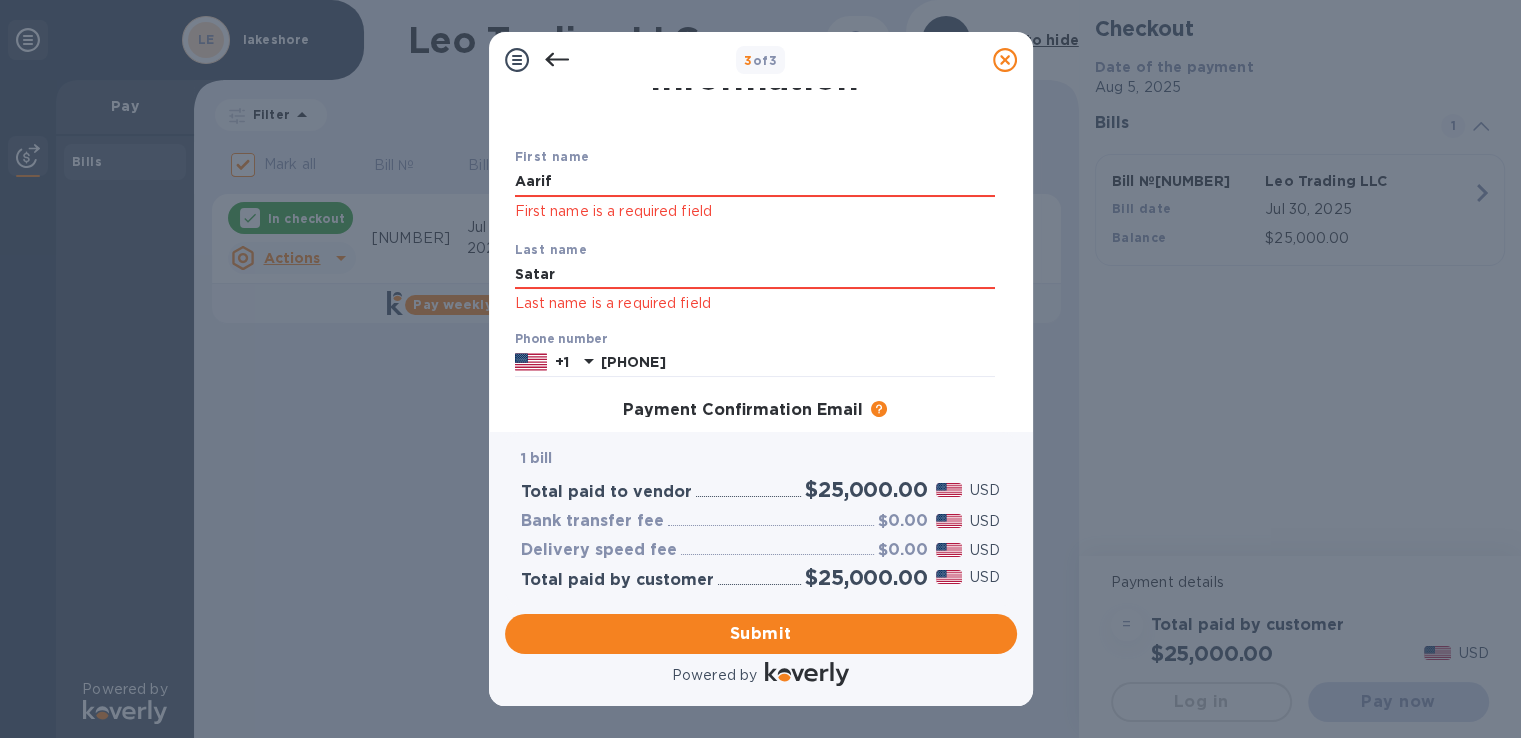 click on "[NUMBER] bill Total paid to vendor $[PRICE] USD Bank transfer fee $[PRICE] USD Delivery speed fee $[PRICE] USD Total paid by customer $[PRICE] USD" at bounding box center (761, 518) 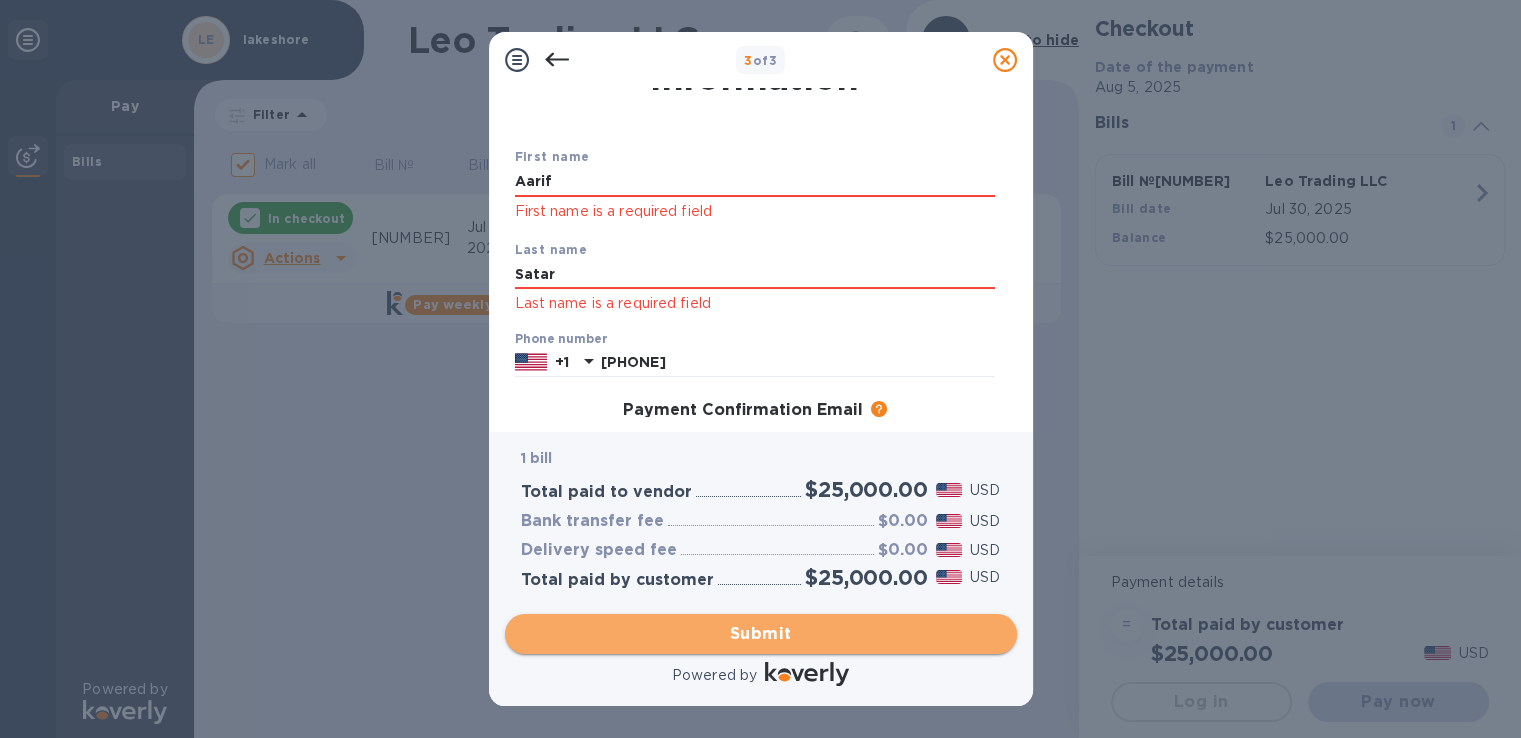 click on "Submit" at bounding box center (761, 634) 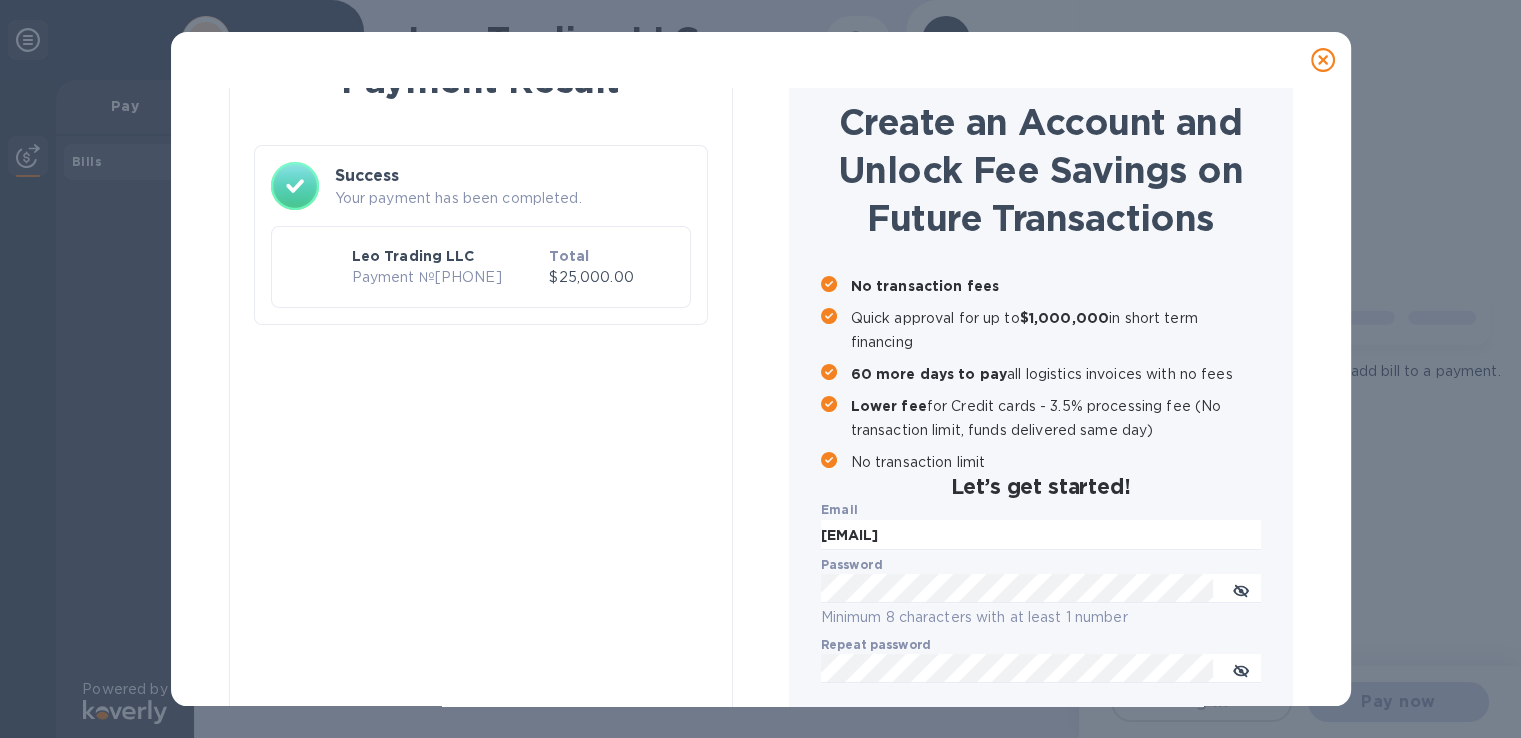 checkbox on "false" 